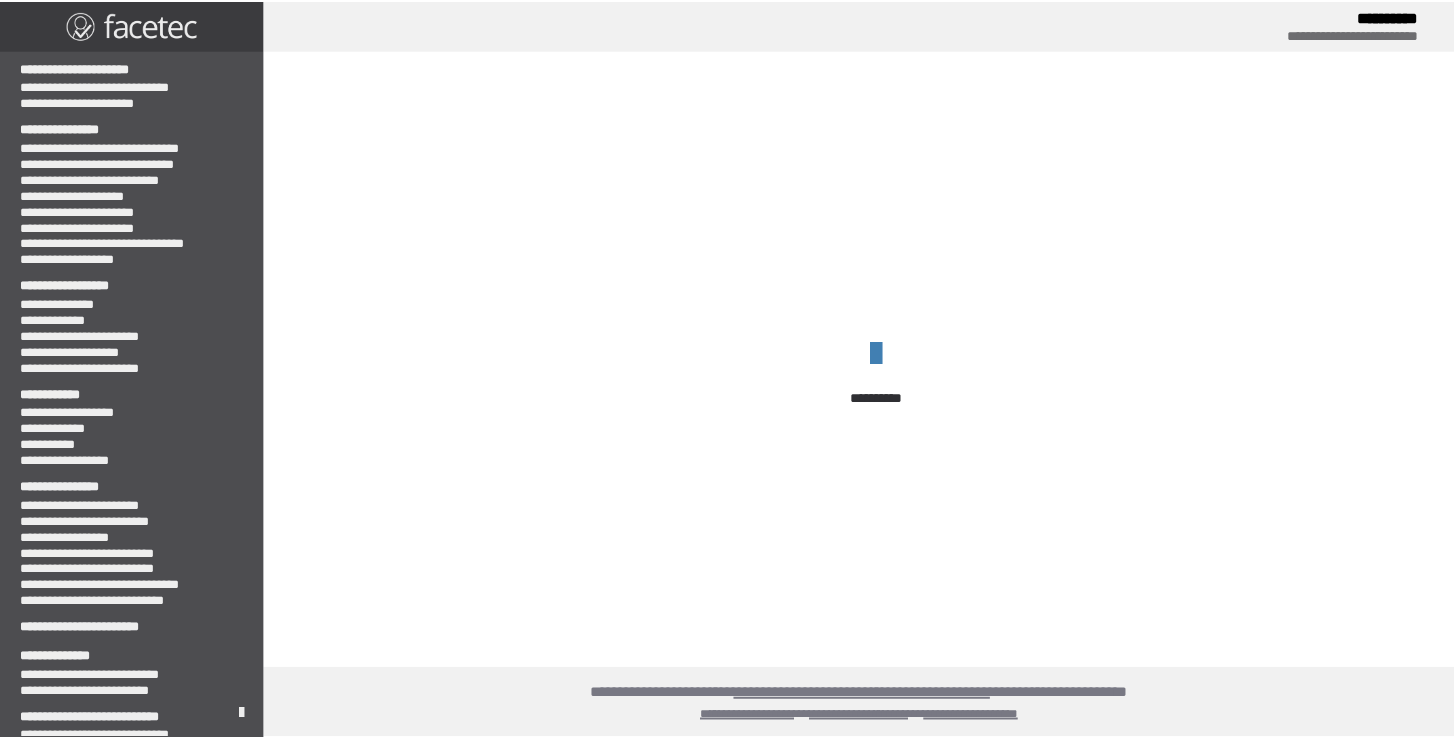 scroll, scrollTop: 0, scrollLeft: 0, axis: both 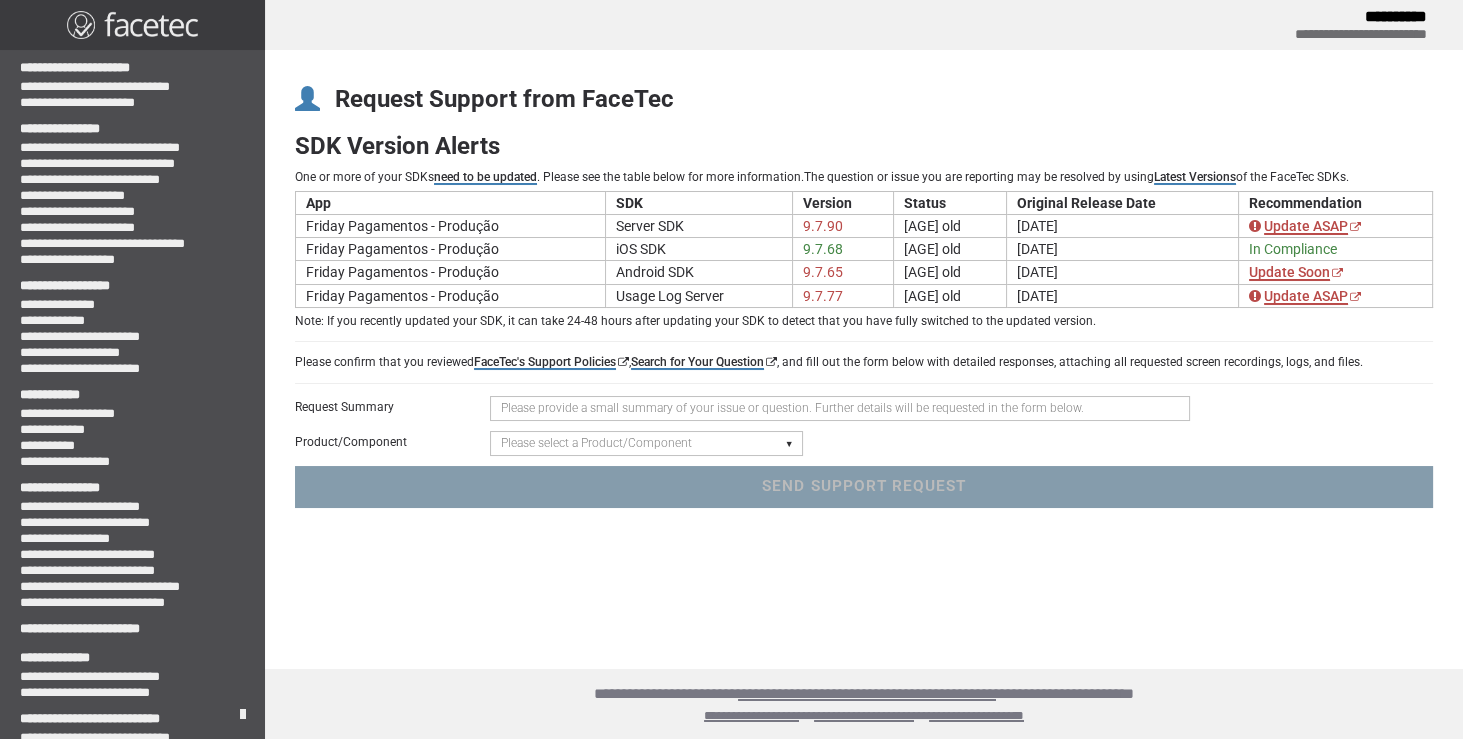 click on "Please select a Product/Component Device SDK (Android, iOS, Browser) Server SDK Dashboard SDK 3D Liveness & Matching ID Scan - Compatibility, Behavior, OCR, Barcode, NFC UR Codes - Biometric Barcodes Specific Features Access Request Account & Application" at bounding box center [646, 443] 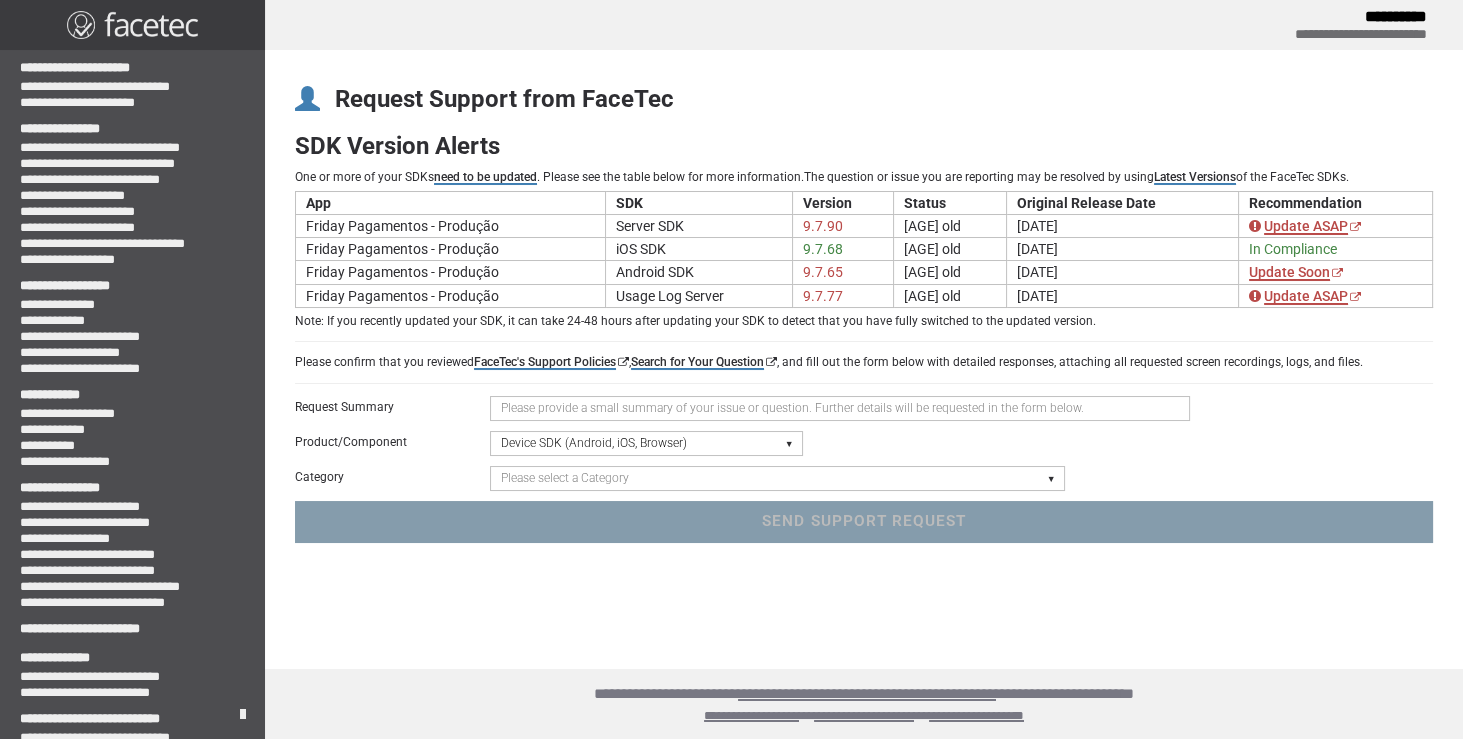 click at bounding box center (840, 408) 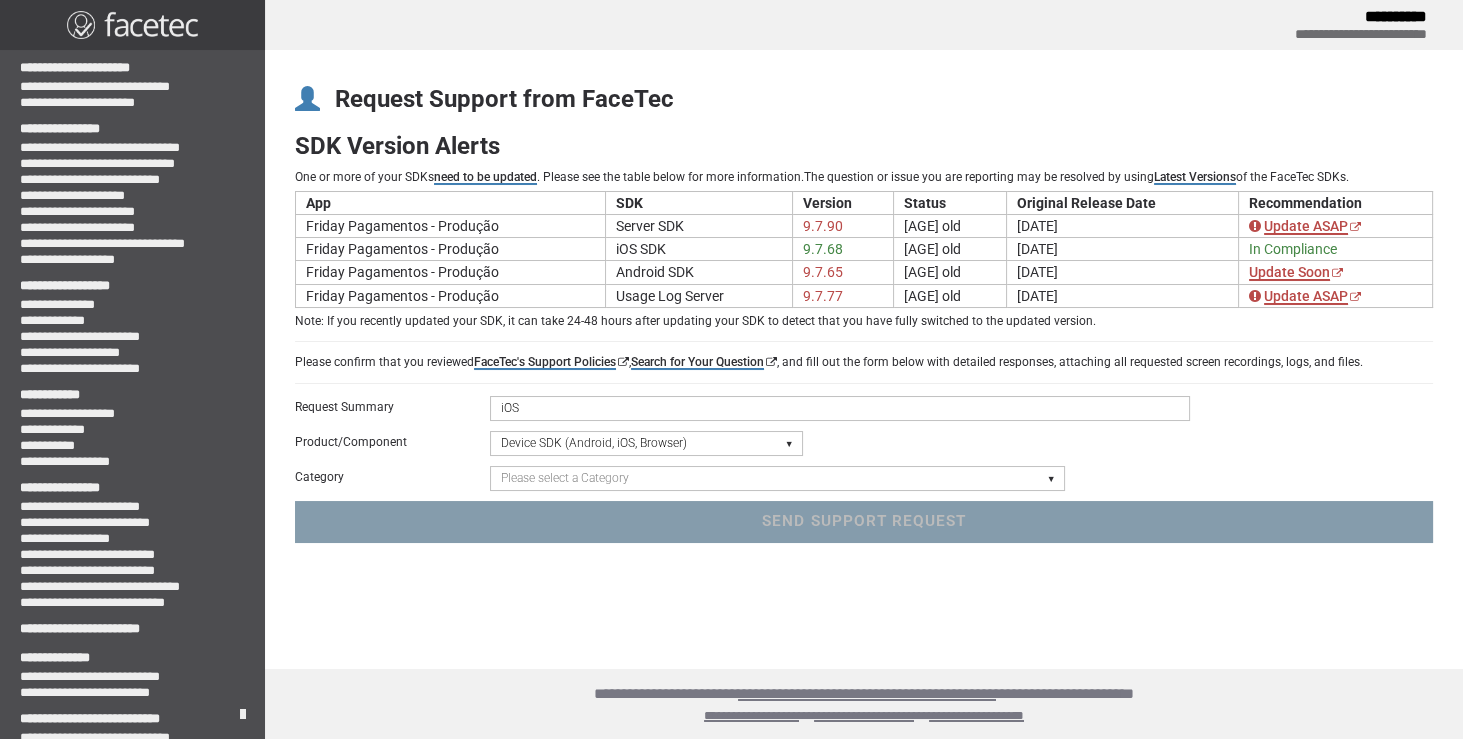 paste on "vê se não tou viajando: por emissor, remover o" 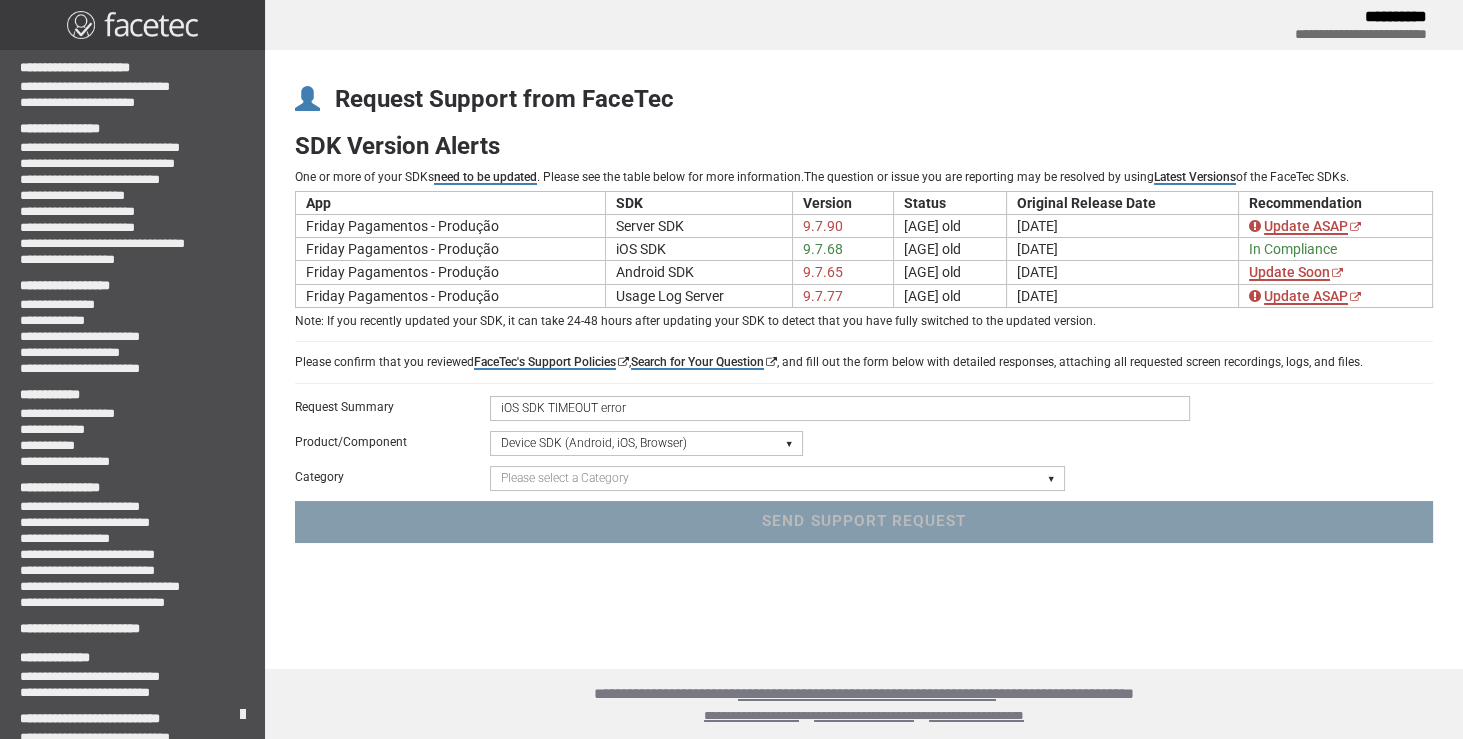 type on "iOS SDK TIMEOUT error" 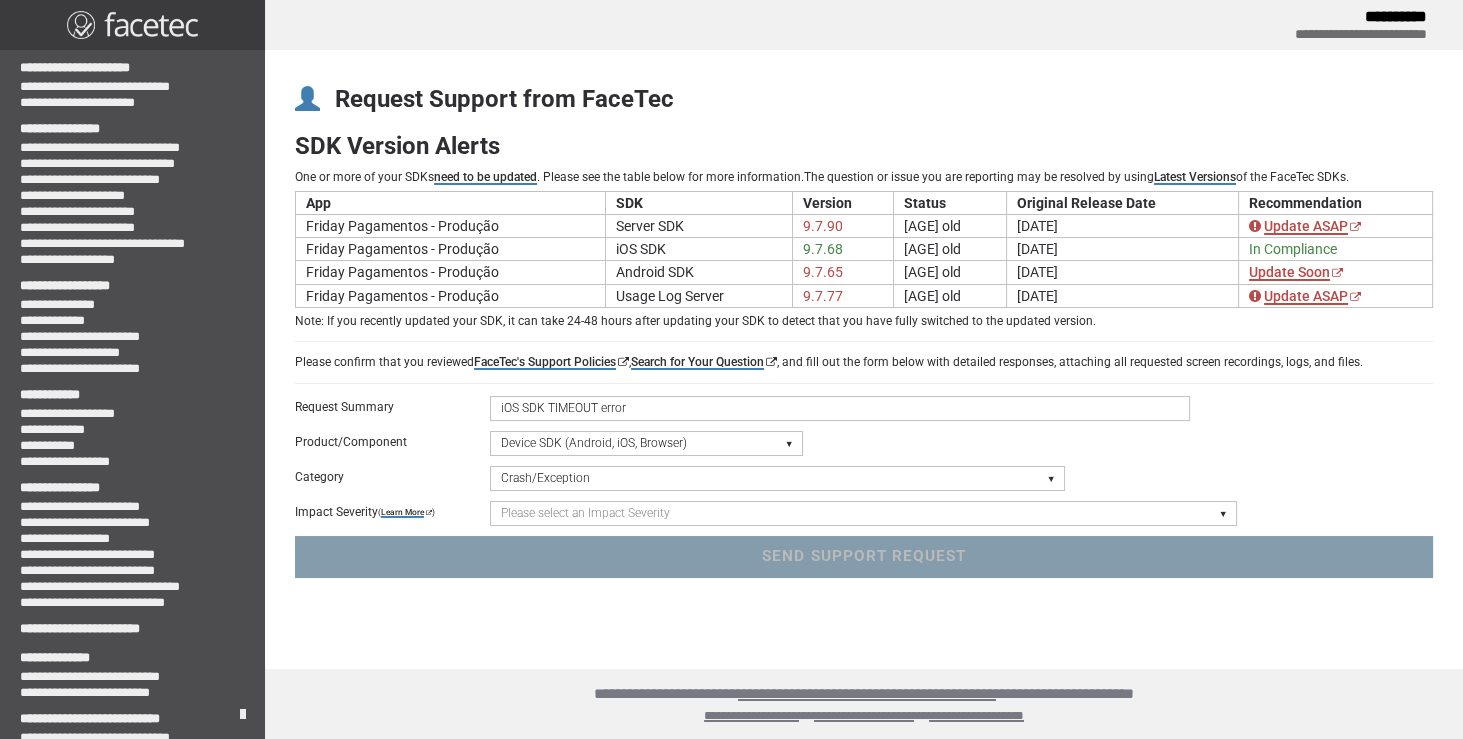 click on "Please select an Impact Severity Severity 1 - Minor Integration Issues, Upgrade Assistance, Encryption Key or Usage Log Questions with No Impact to Live Applications Severity 2 - Moderate Issues Impacting Live Applications / Production Systems Severity 3 - Major Issues Impacting Live Applications - Critical Errors in Production Systems" at bounding box center (863, 513) 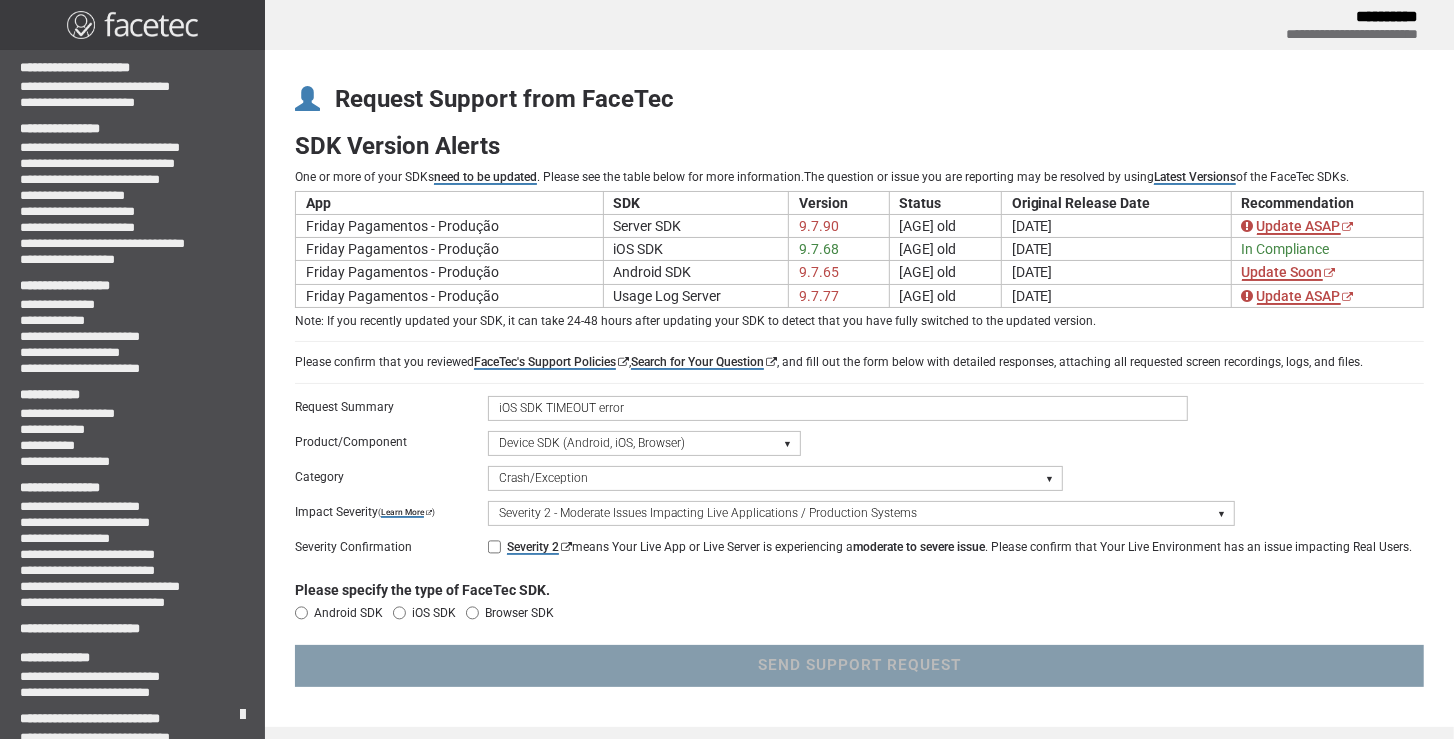 click on "Please select an Impact Severity Severity 1 - Minor Integration Issues, Upgrade Assistance, Encryption Key or Usage Log Questions with No Impact to Live Applications Severity 2 - Moderate Issues Impacting Live Applications / Production Systems Severity 3 - Major Issues Impacting Live Applications - Critical Errors in Production Systems" at bounding box center (861, 513) 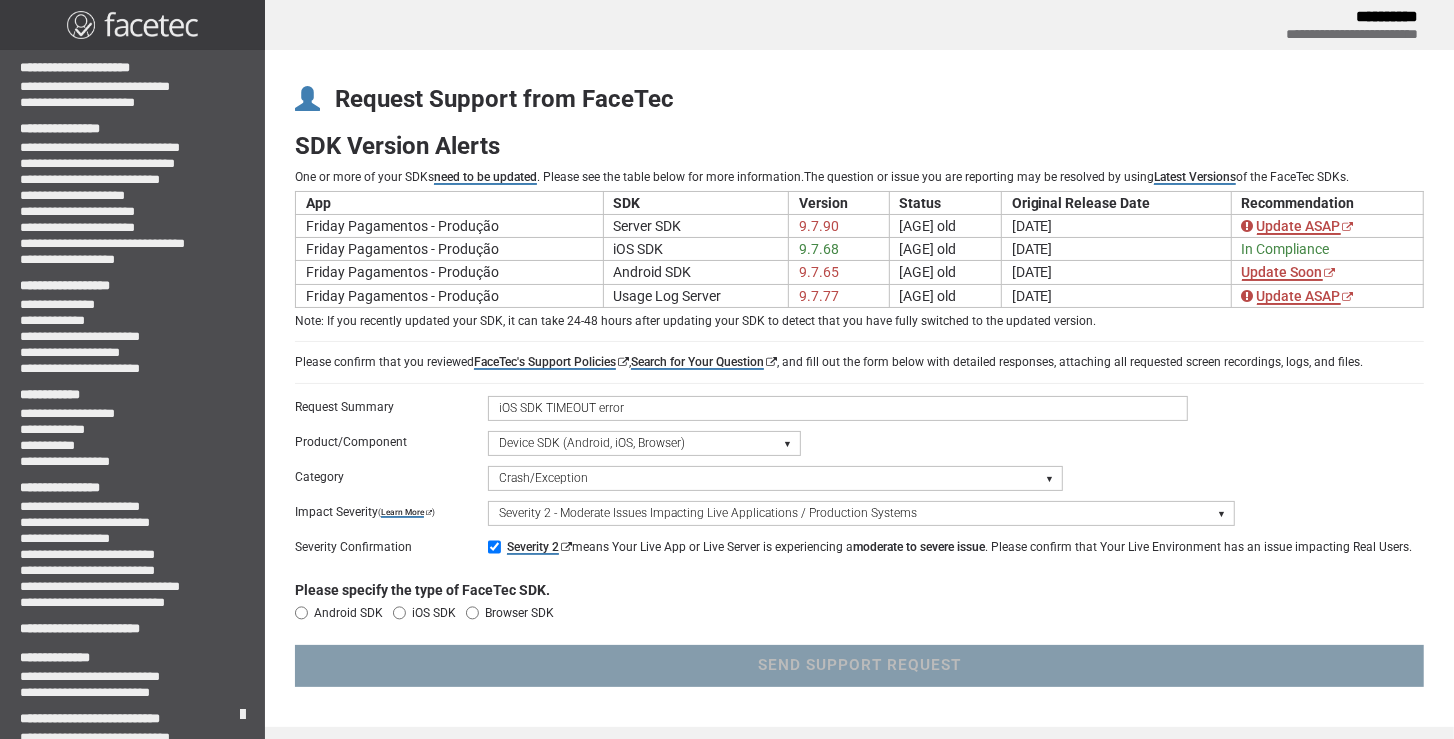 click on "iOS SDK" at bounding box center [399, 613] 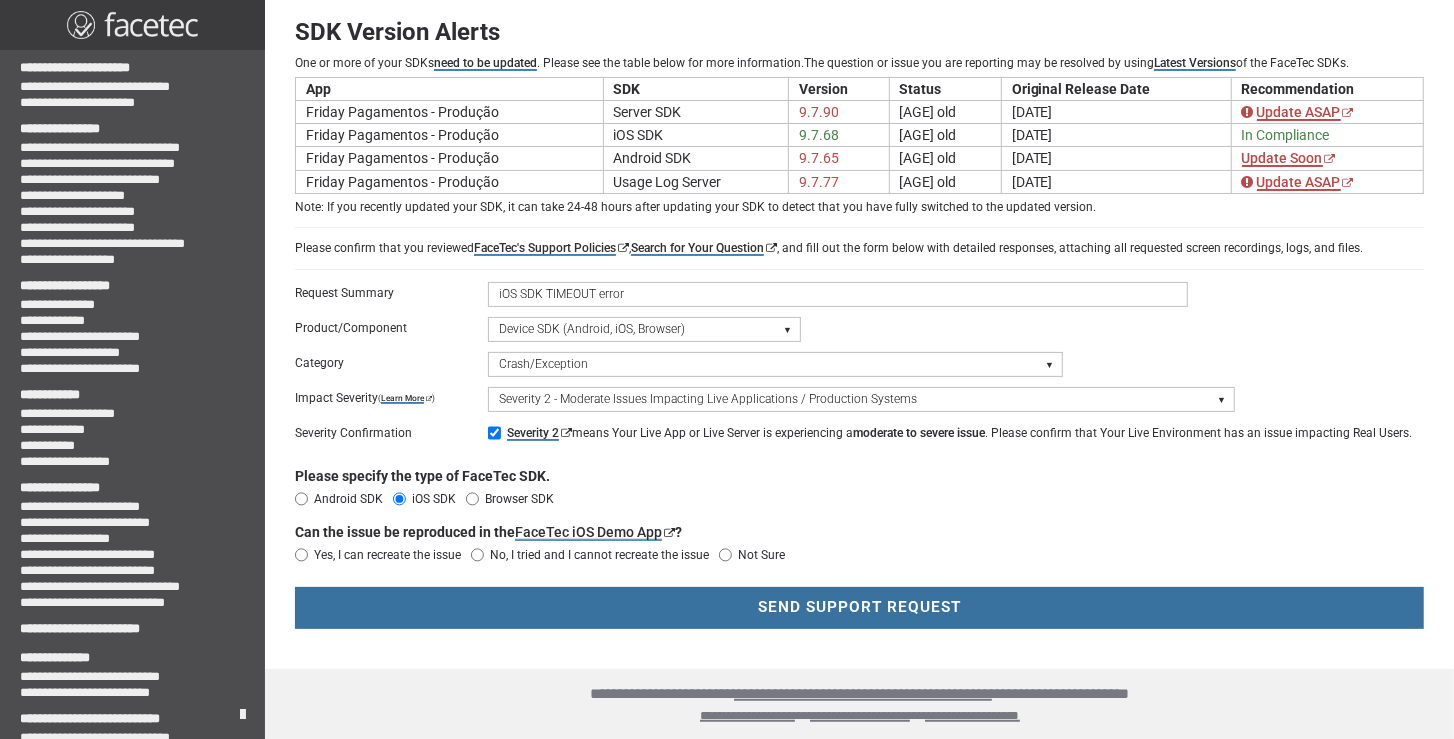 scroll, scrollTop: 129, scrollLeft: 0, axis: vertical 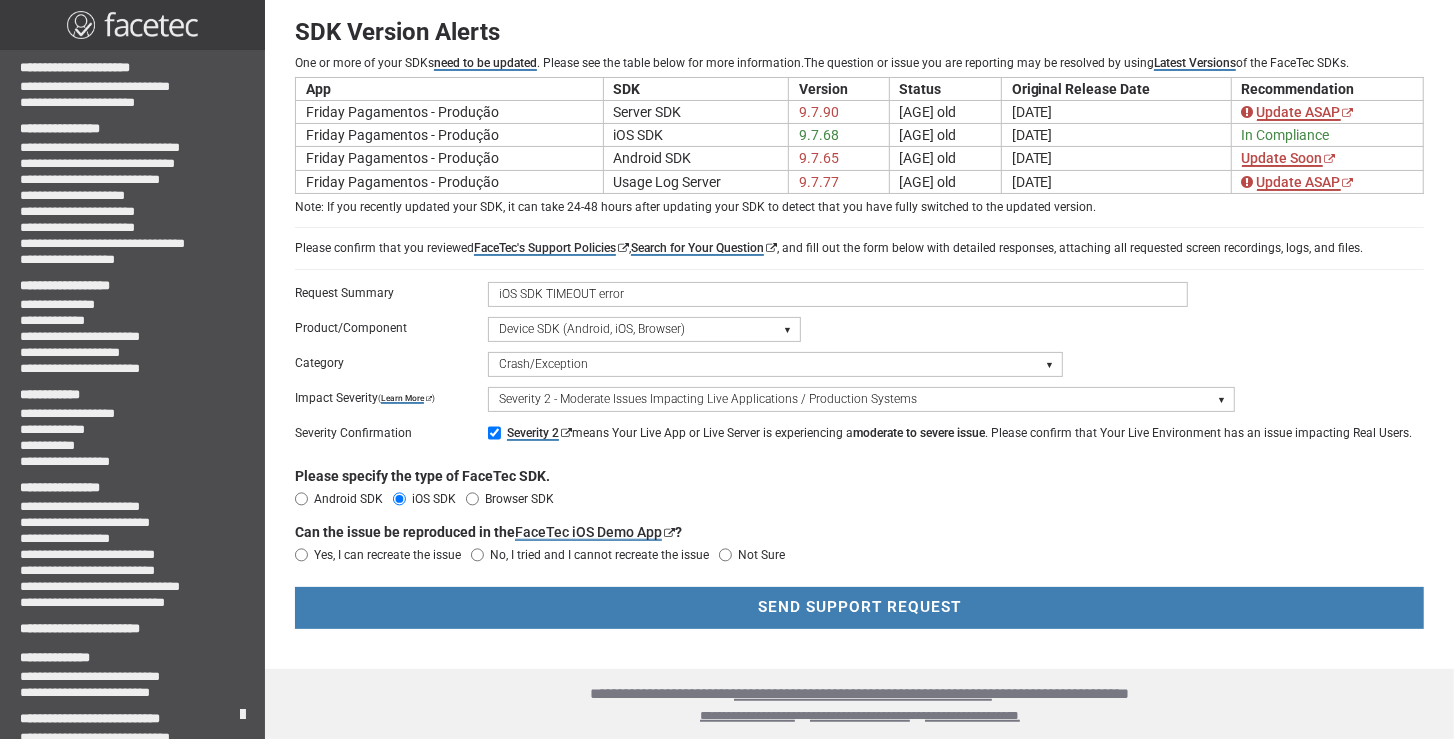 click on "Not Sure" at bounding box center (725, 555) 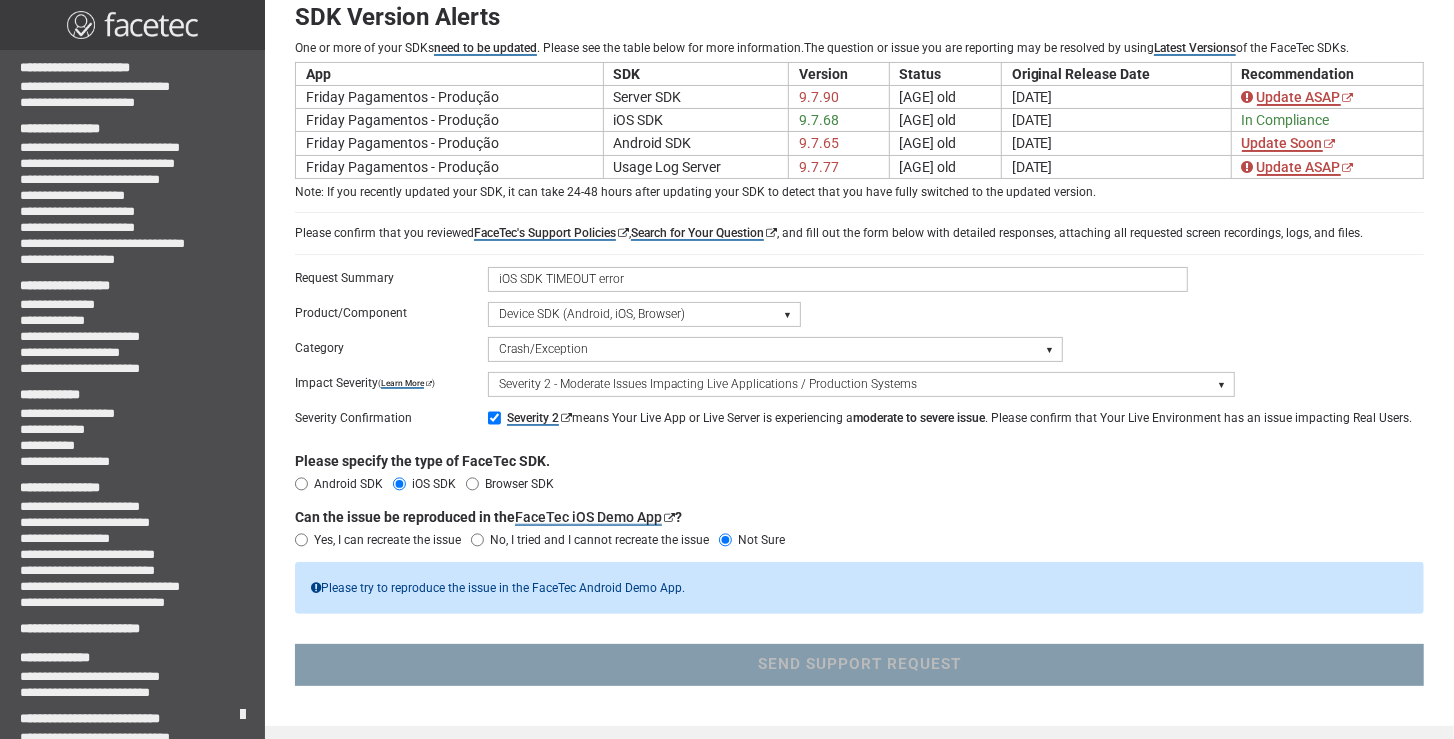 click on "No, I tried and I cannot recreate the issue" at bounding box center [599, 540] 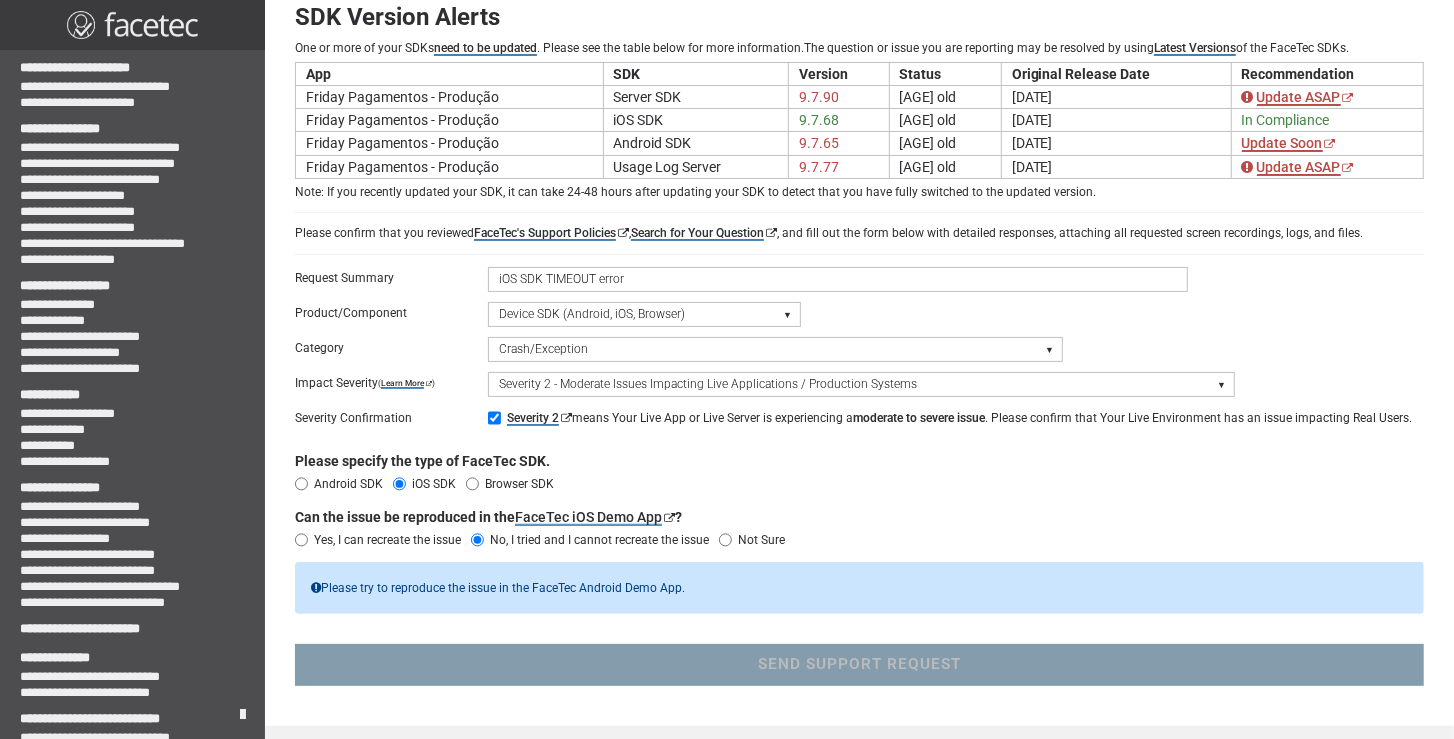 scroll, scrollTop: 185, scrollLeft: 0, axis: vertical 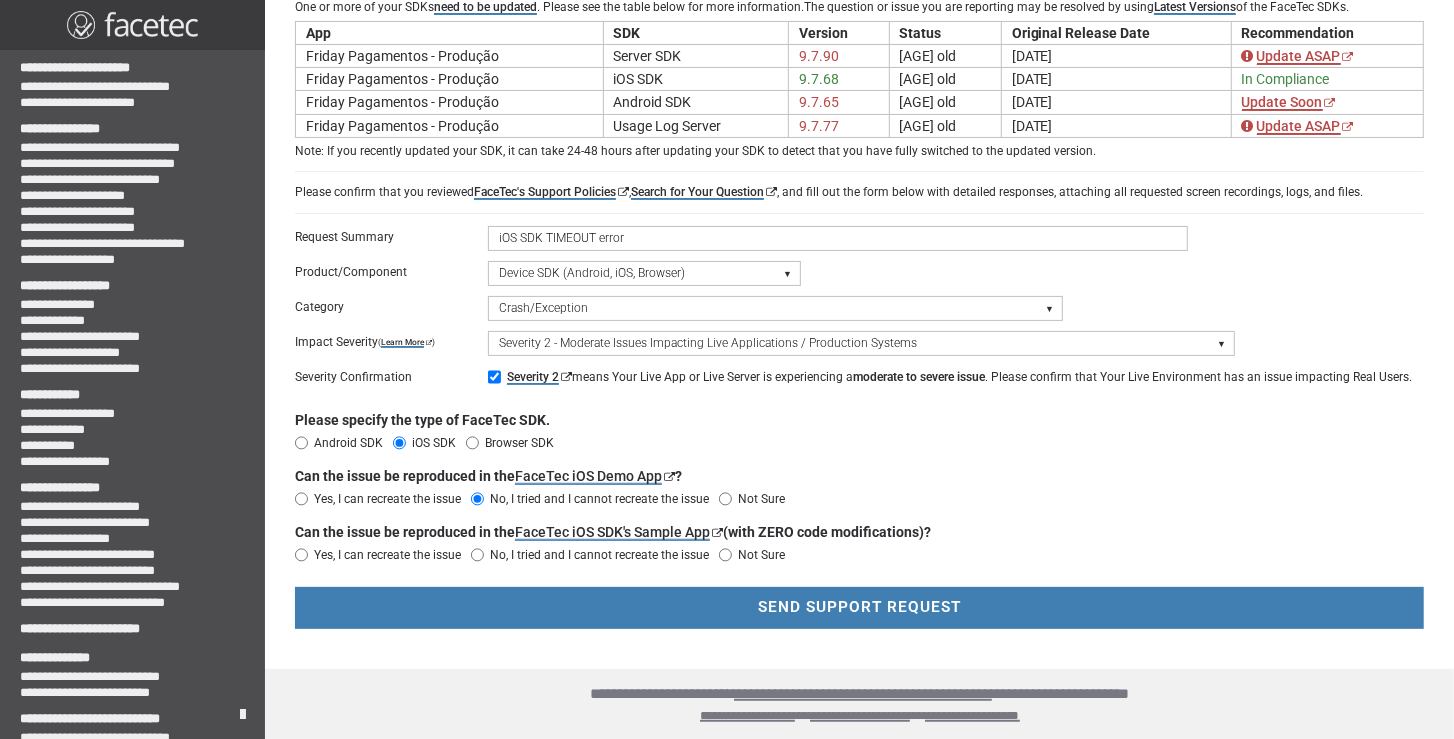 click on "No, I tried and I cannot recreate the issue" at bounding box center [599, 555] 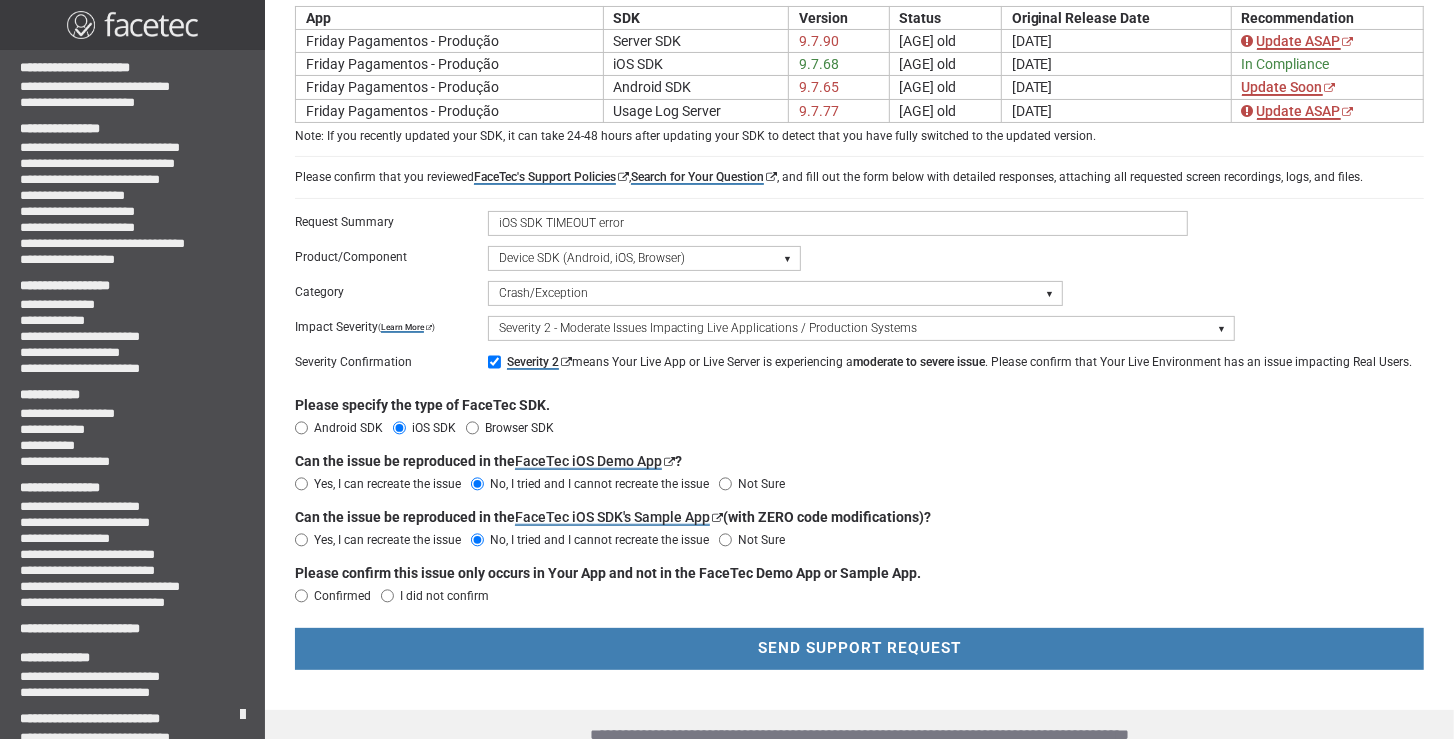 scroll, scrollTop: 241, scrollLeft: 0, axis: vertical 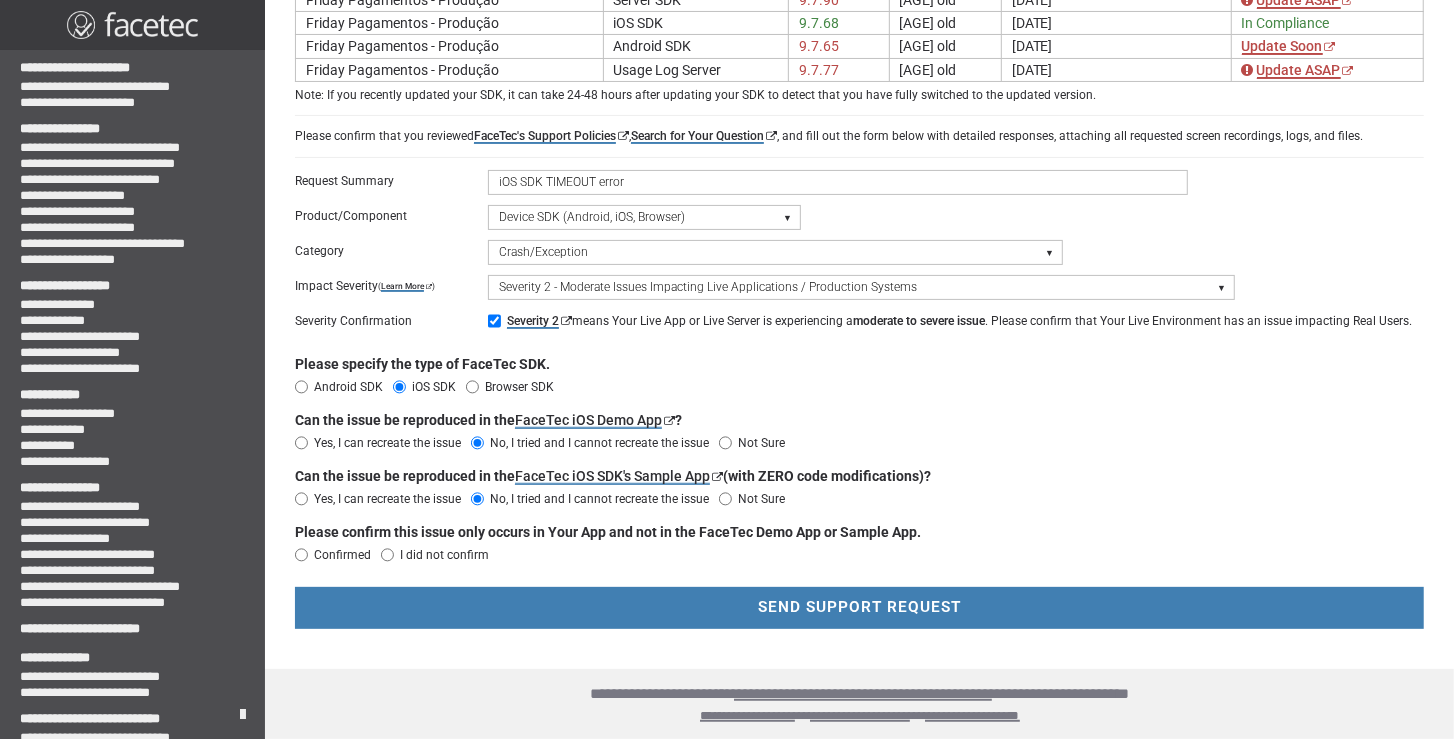 click on "Confirmed" at bounding box center (301, 555) 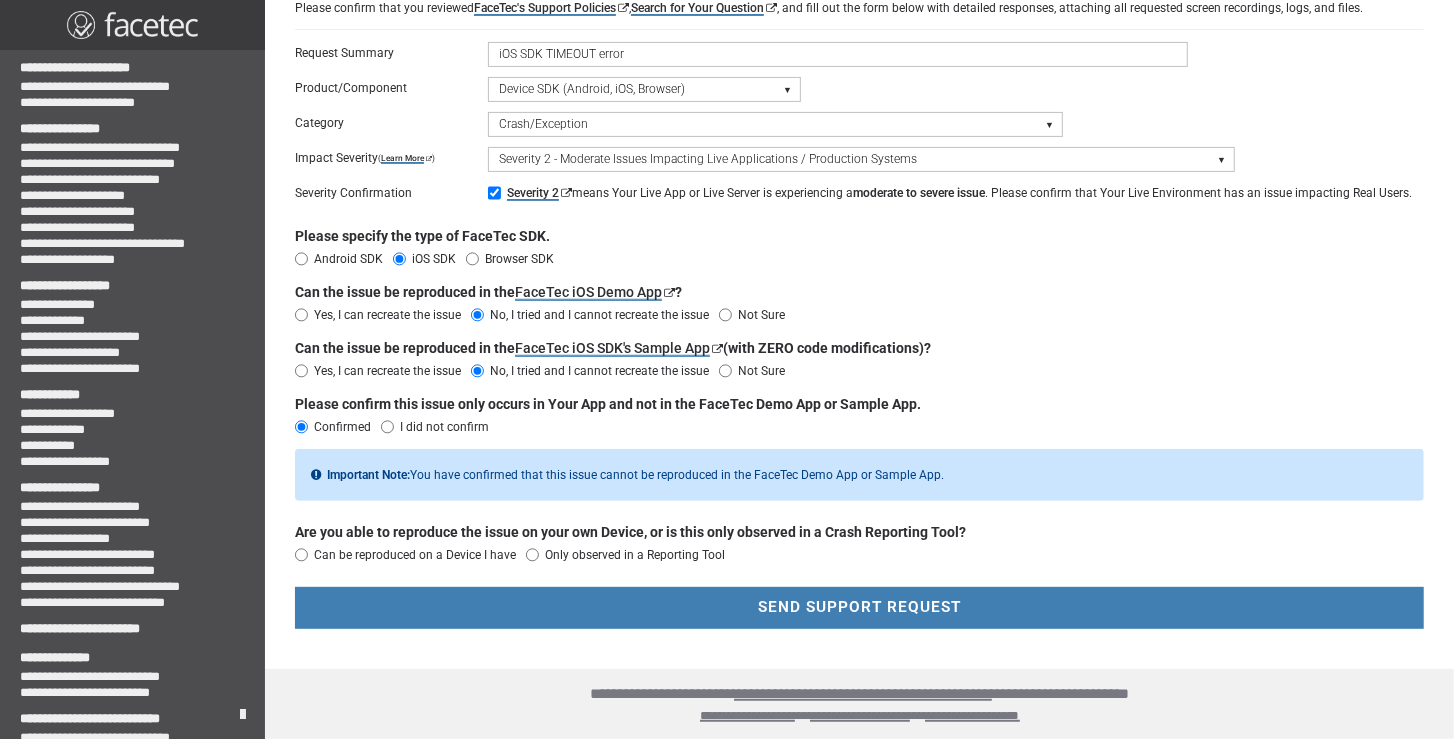 scroll, scrollTop: 368, scrollLeft: 0, axis: vertical 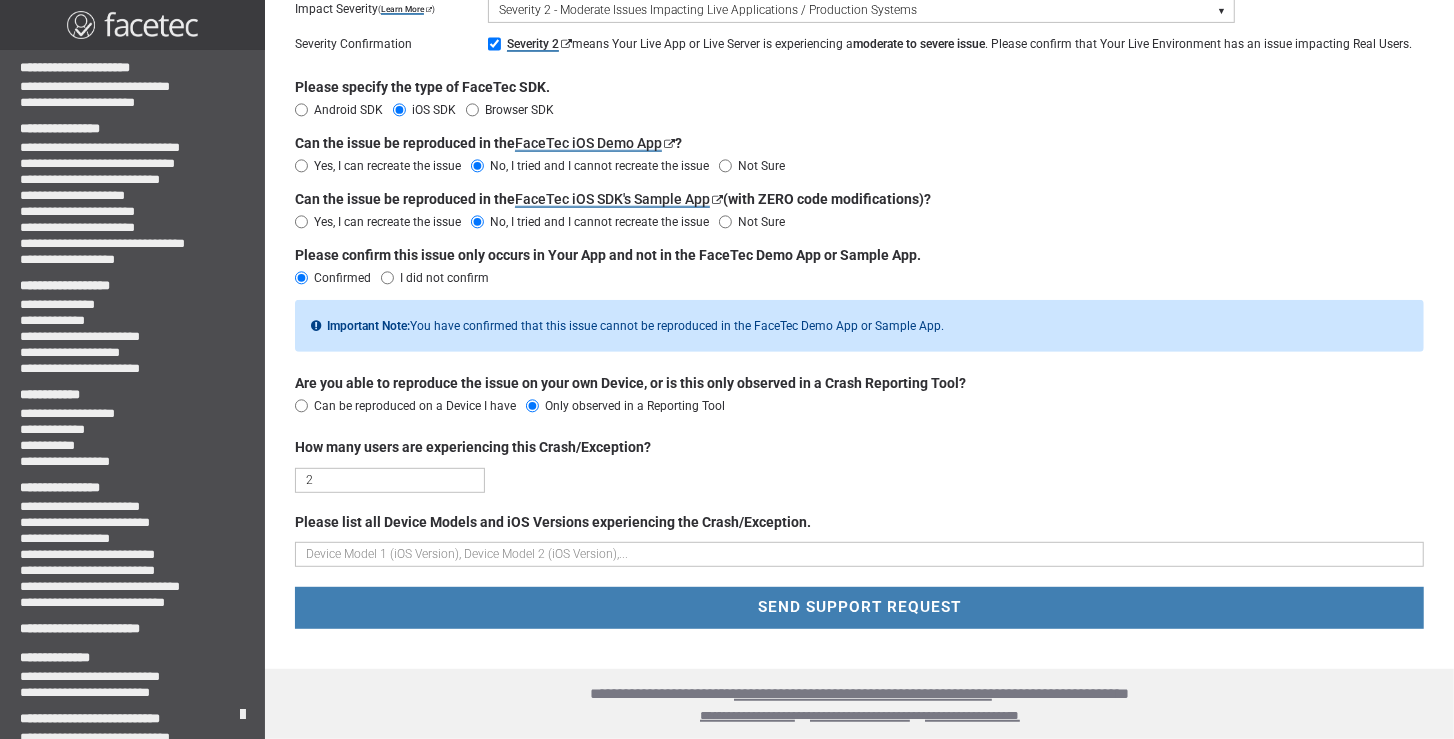 type on "2" 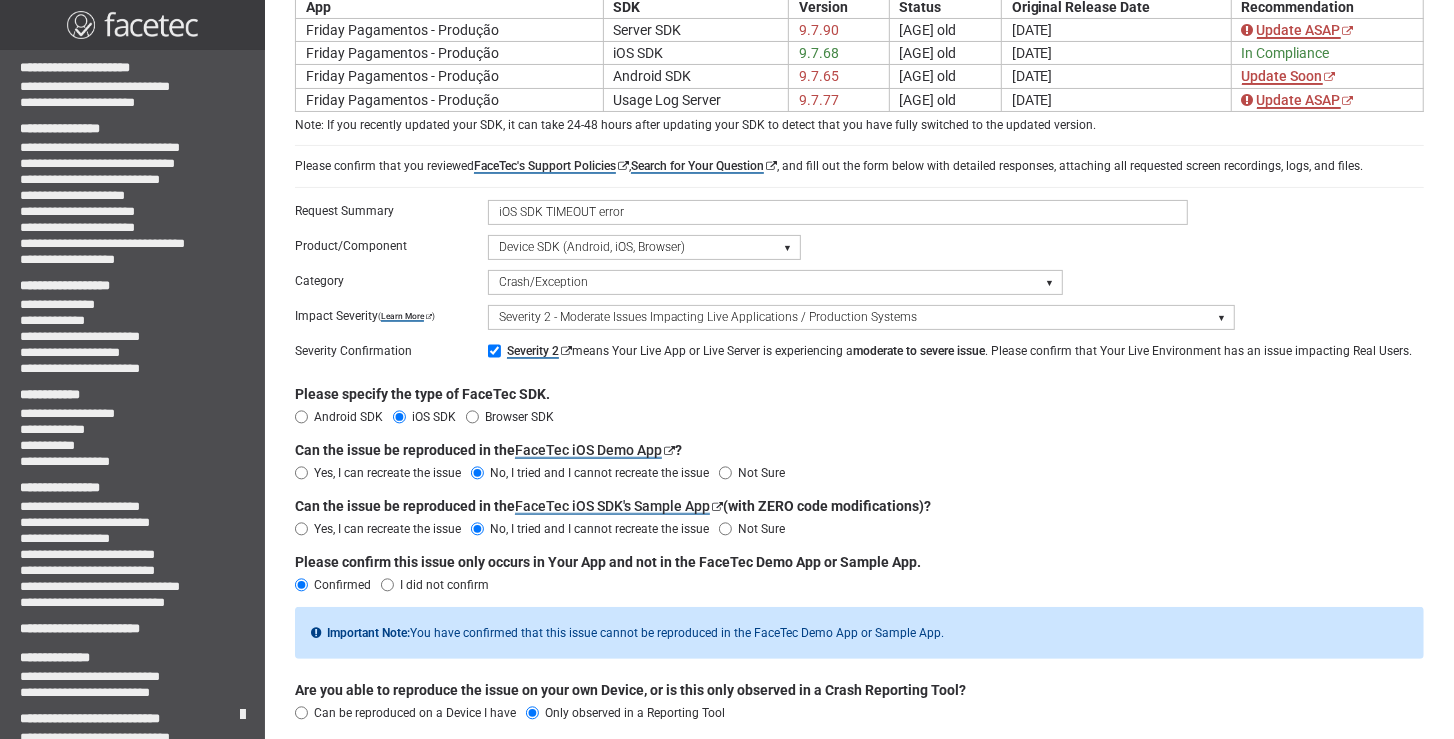 scroll, scrollTop: 199, scrollLeft: 0, axis: vertical 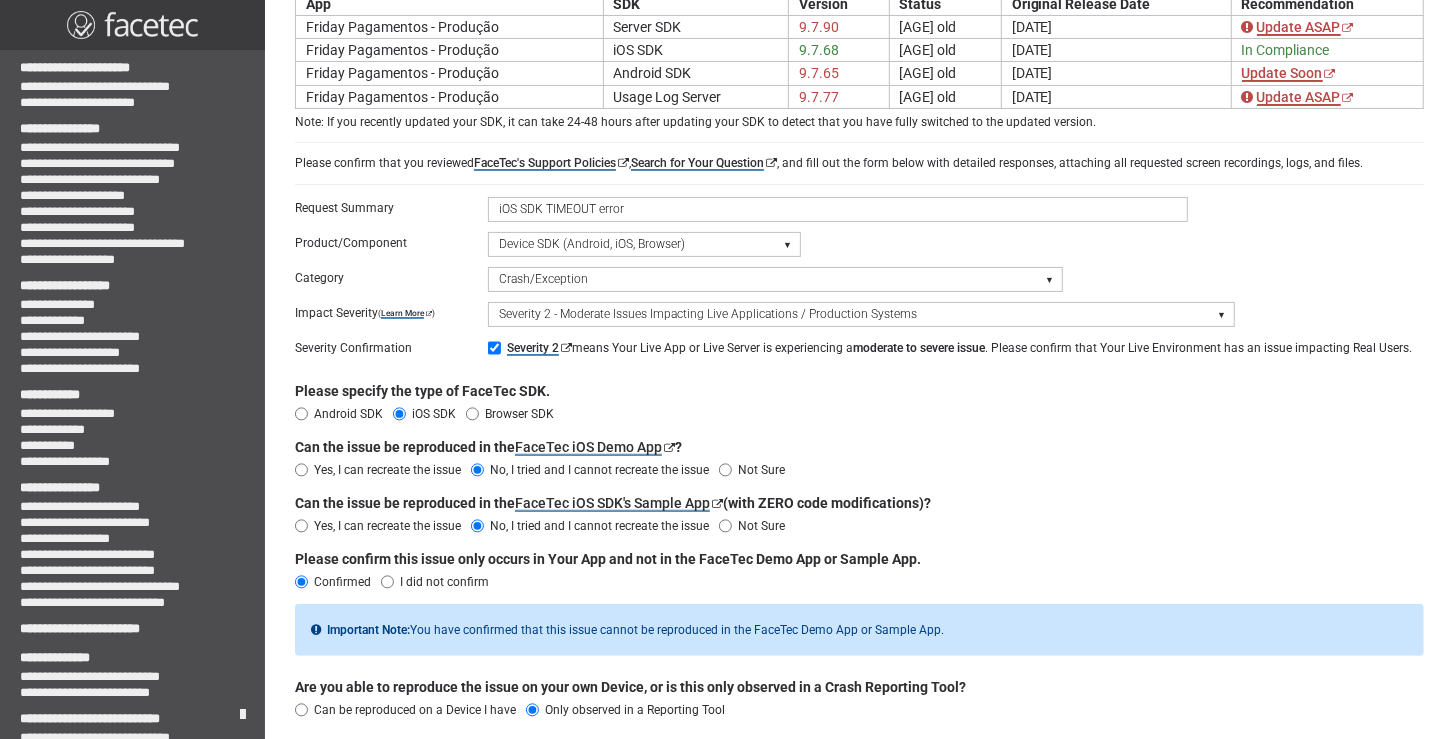 click on "iOS SDK TIMEOUT error" at bounding box center (838, 209) 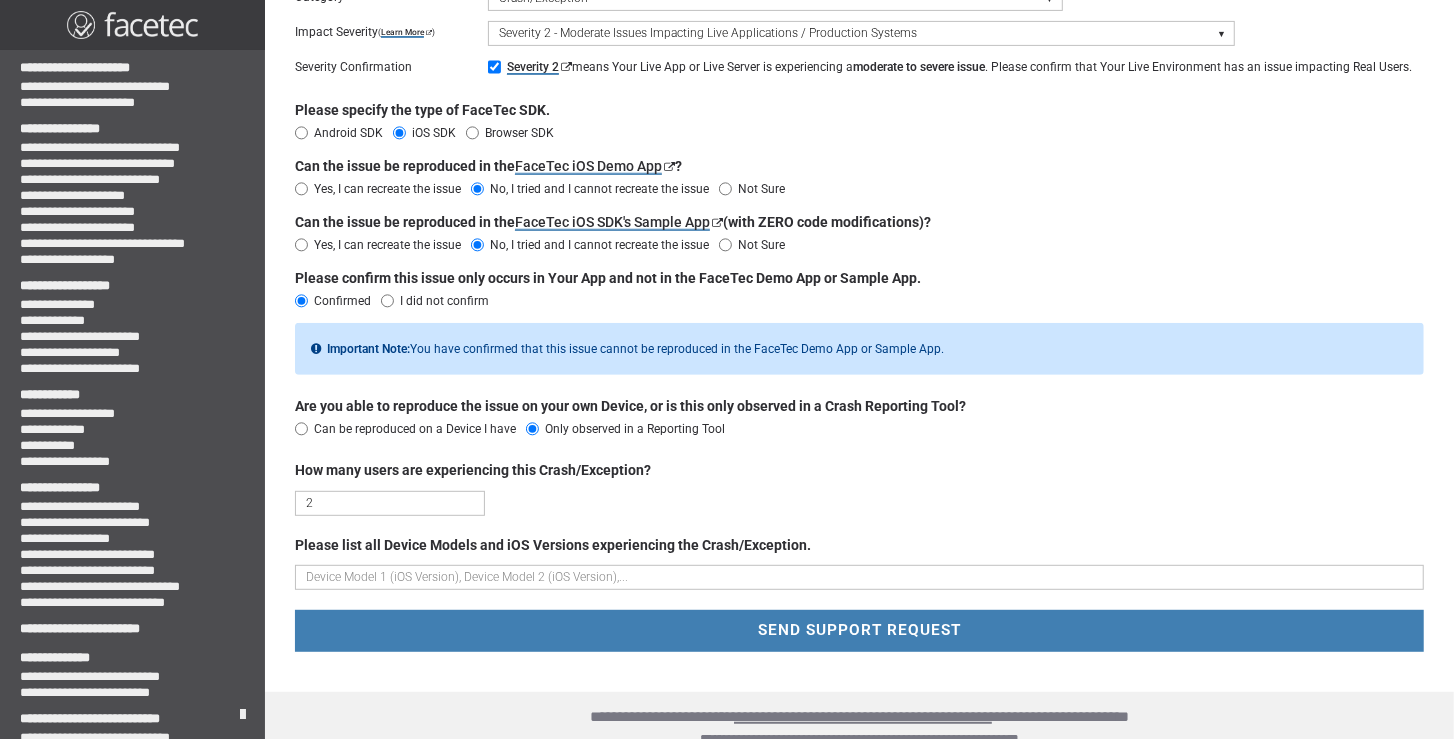 scroll, scrollTop: 516, scrollLeft: 0, axis: vertical 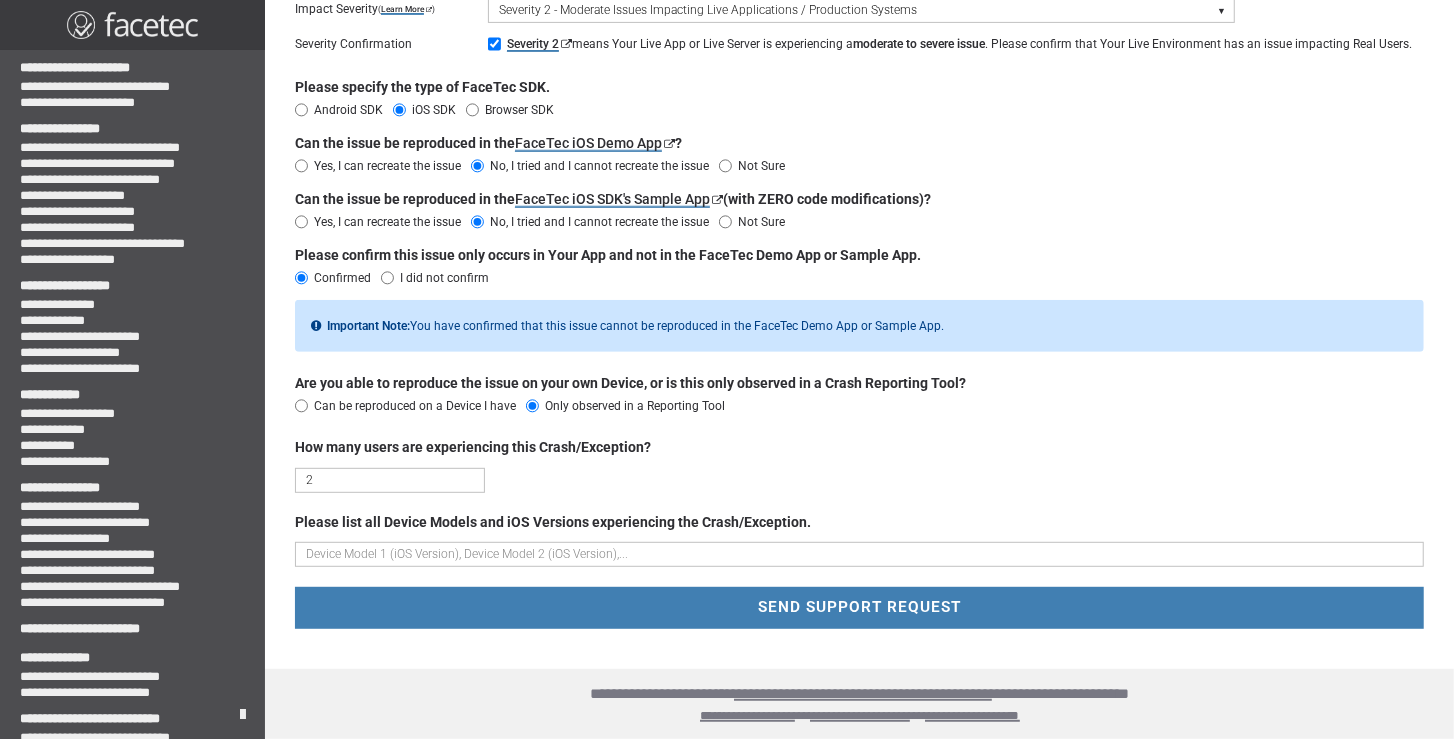 click at bounding box center (859, 554) 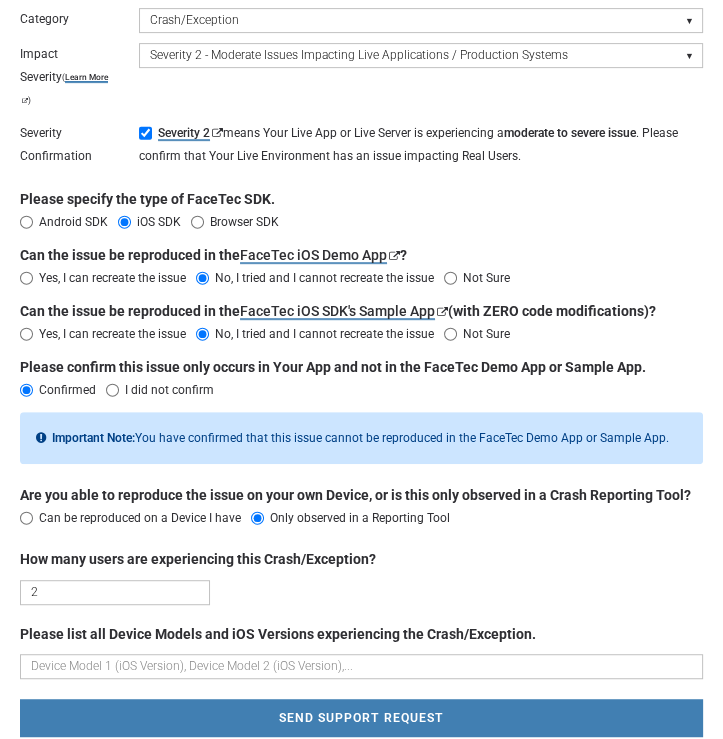 scroll, scrollTop: 508, scrollLeft: 0, axis: vertical 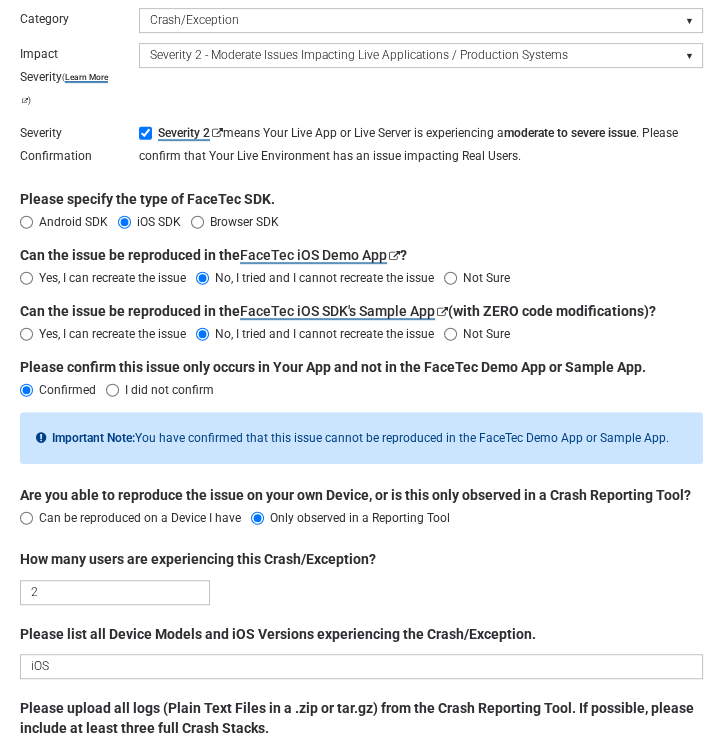 paste on "18.5" 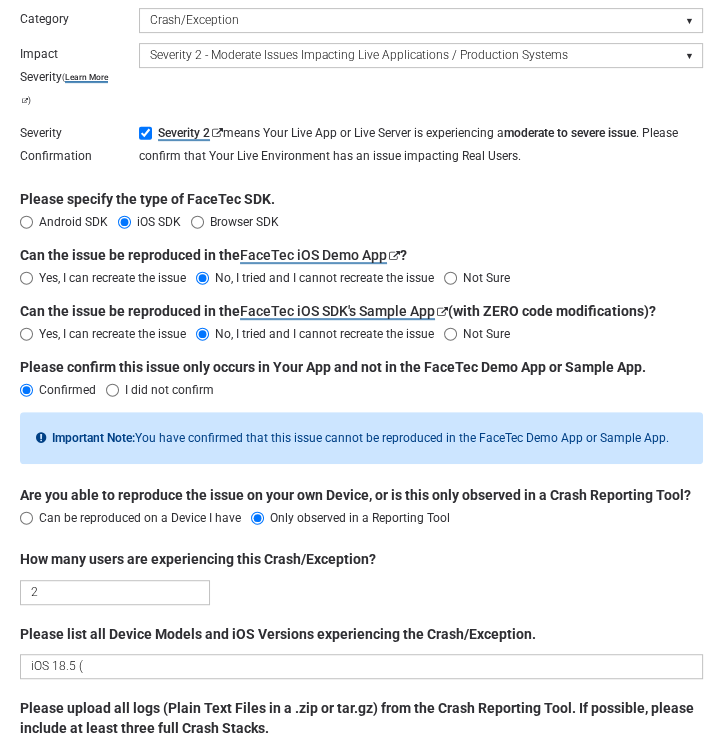 paste on "22F76" 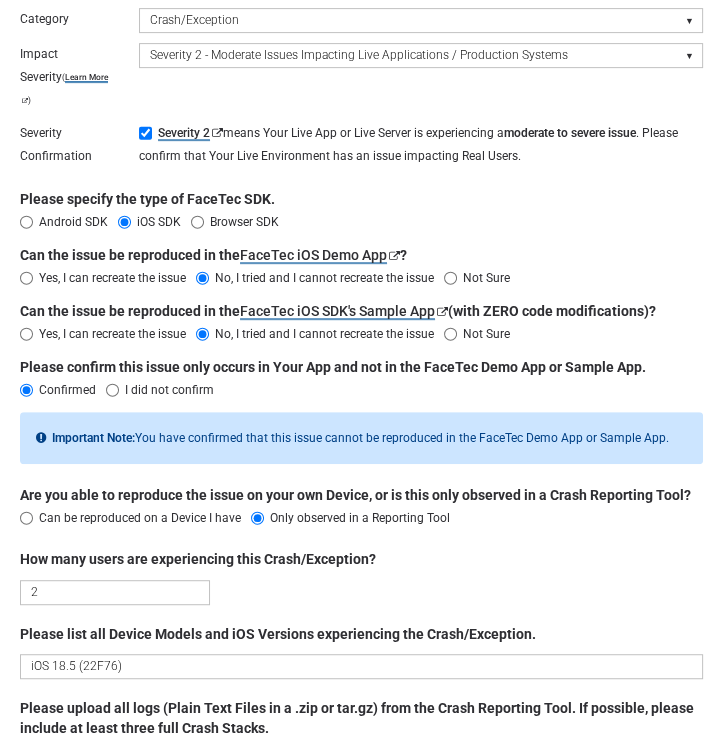 type on "iOS 18.5 (22F76)" 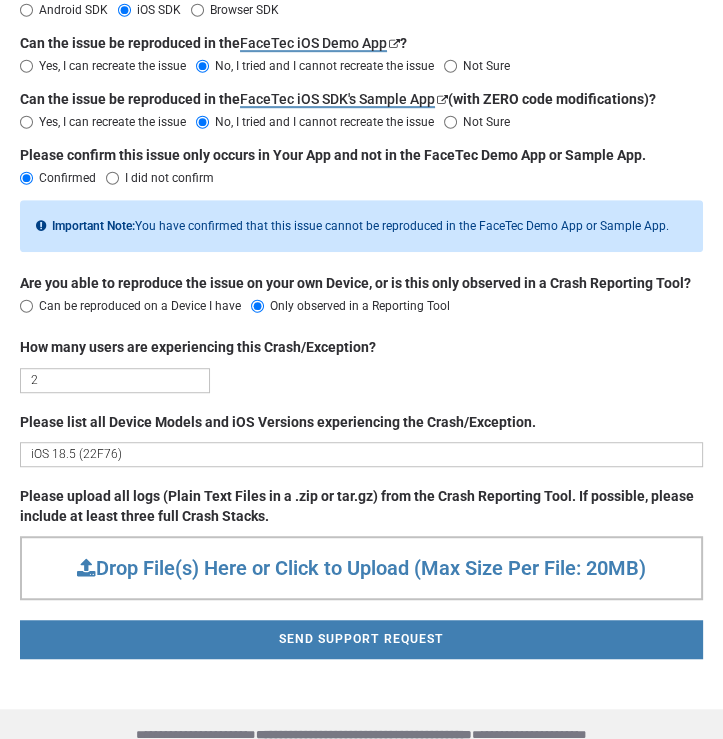 scroll, scrollTop: 729, scrollLeft: 0, axis: vertical 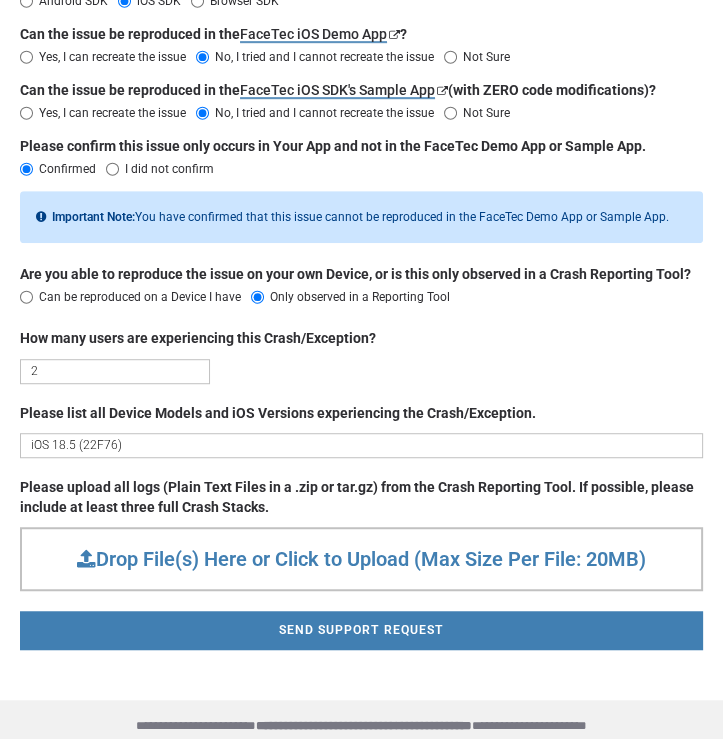 click on "Drop File(s) Here or Click to Upload (Max Size Per File: 20MB)" at bounding box center [361, 559] 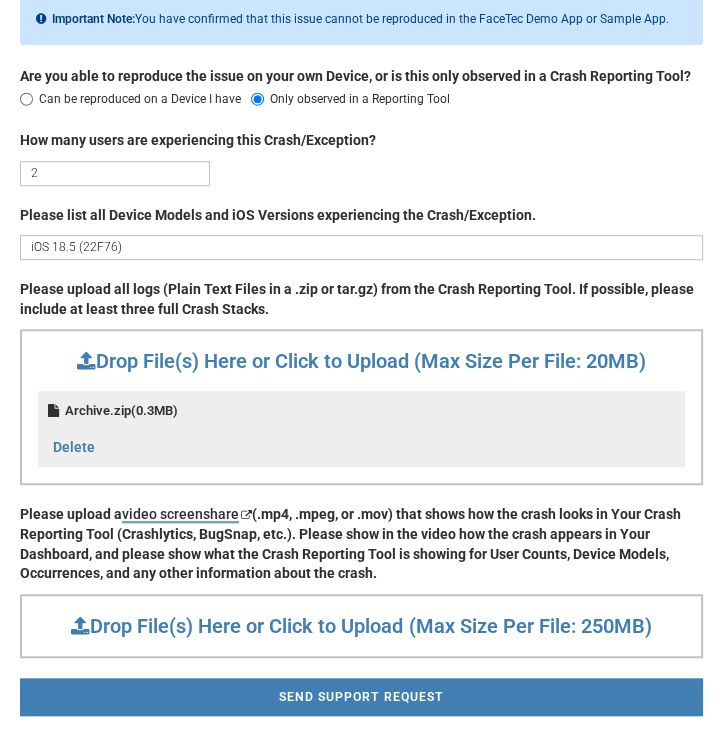 scroll, scrollTop: 993, scrollLeft: 0, axis: vertical 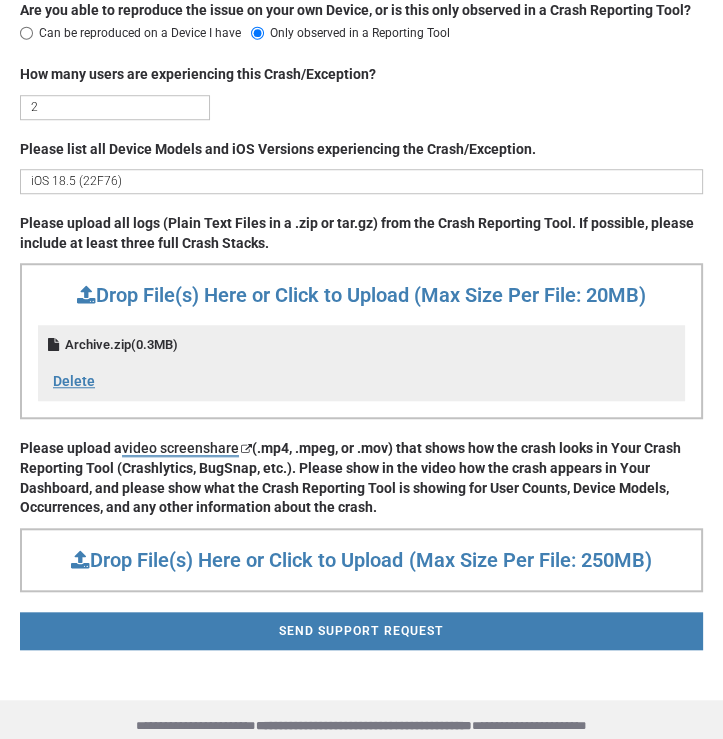 click on "Delete" at bounding box center (65, 382) 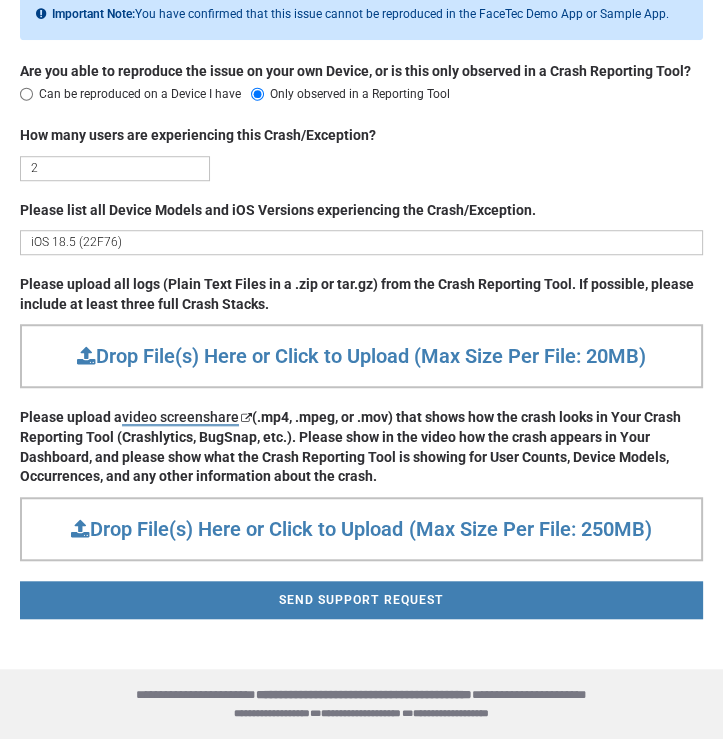 scroll, scrollTop: 901, scrollLeft: 0, axis: vertical 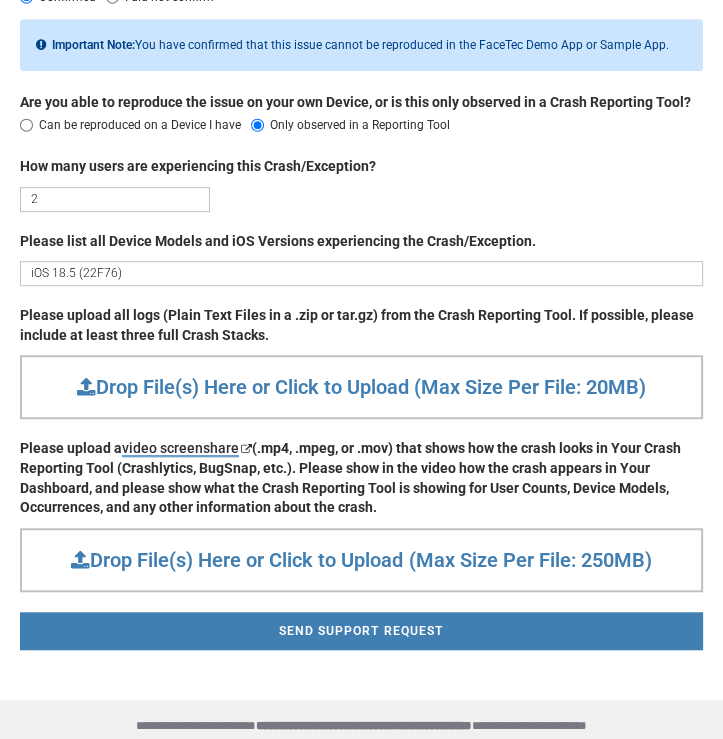 click on "Drop File(s) Here or Click to Upload (Max Size Per File: 250MB)" at bounding box center [361, 560] 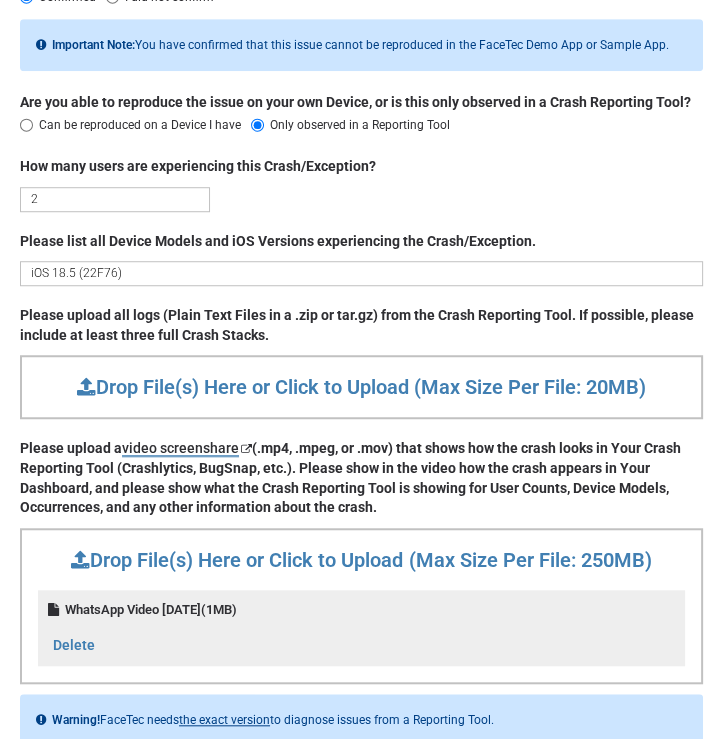 scroll, scrollTop: 1145, scrollLeft: 0, axis: vertical 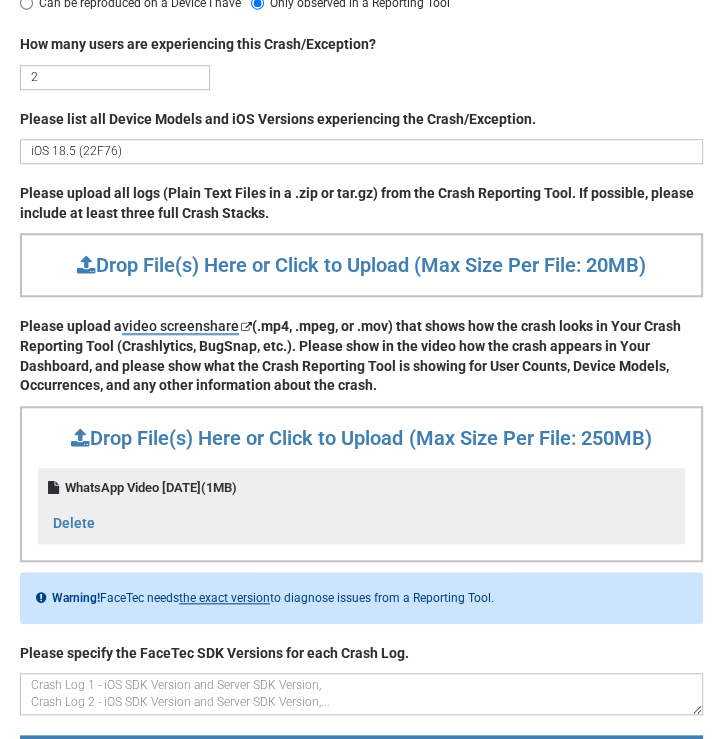 click on "Drop File(s) Here or Click to Upload (Max Size Per File: 20MB)" at bounding box center [361, 265] 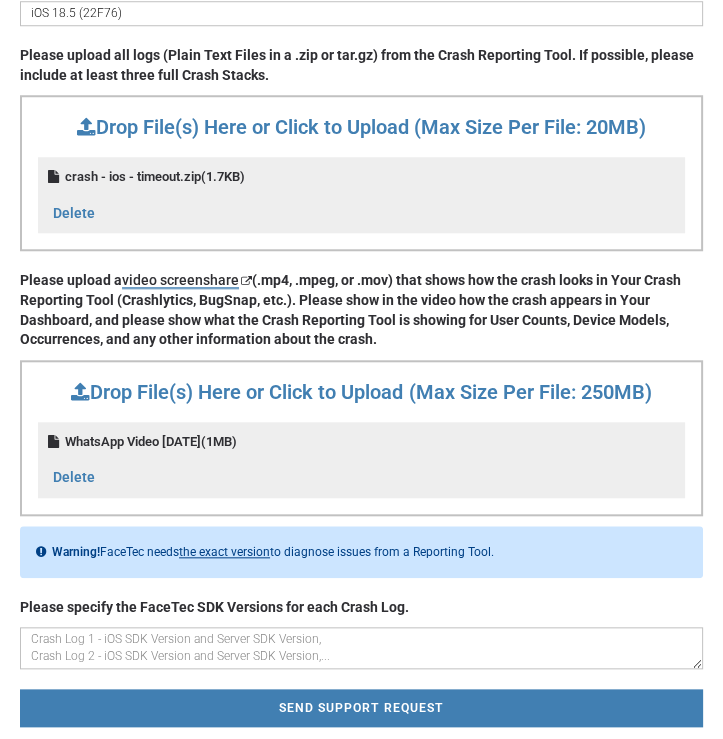 scroll, scrollTop: 1237, scrollLeft: 0, axis: vertical 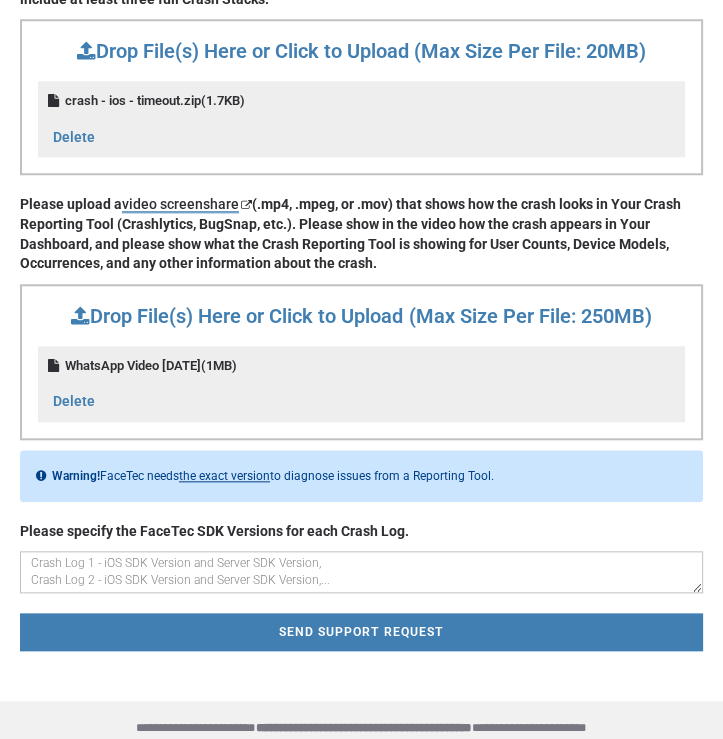 click at bounding box center (361, 572) 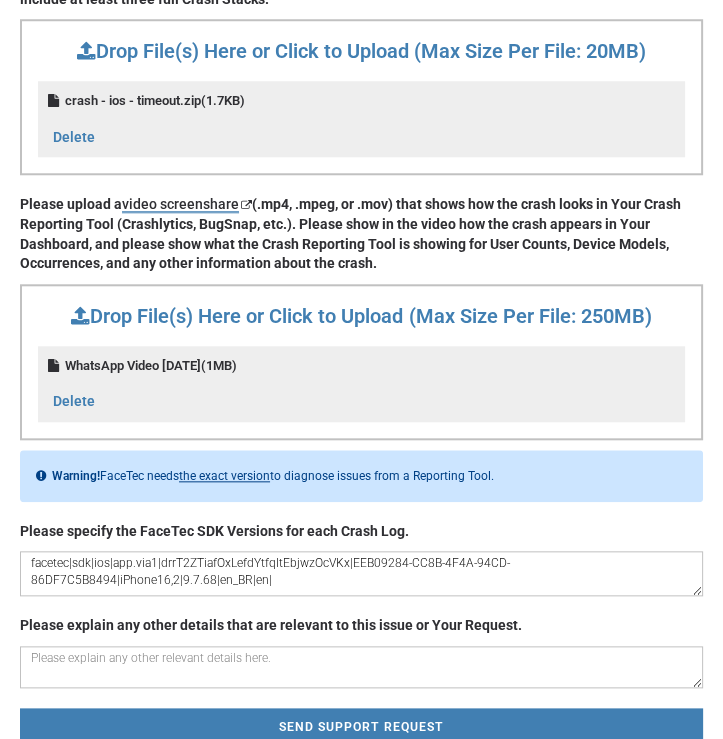 scroll, scrollTop: 1332, scrollLeft: 0, axis: vertical 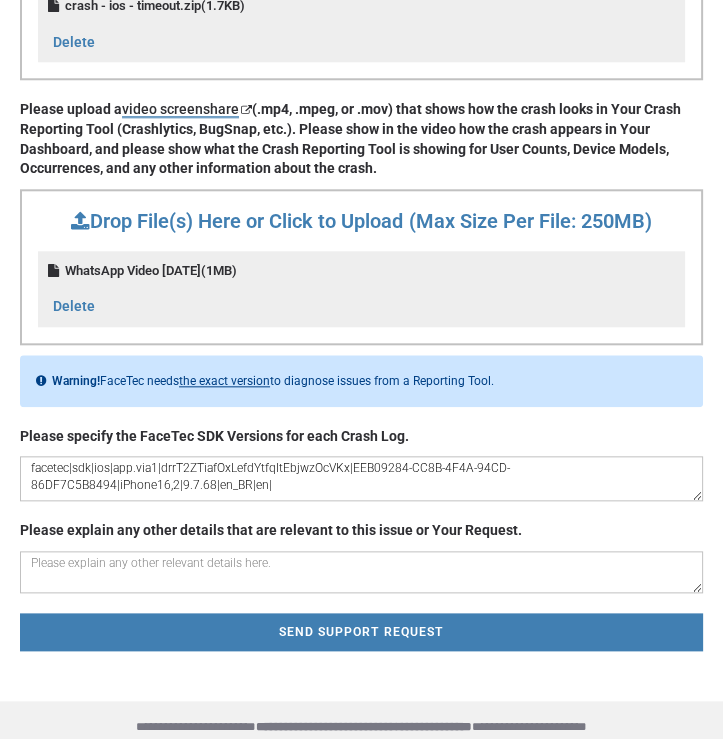 type on "facetec|sdk|ios|app.via1|drrT2ZTiafOxLefdYtfqItEbjwzOcVKx|EEB09284-CC8B-4F4A-94CD-86DF7C5B8494|iPhone16,2|9.7.68|en_BR|en|" 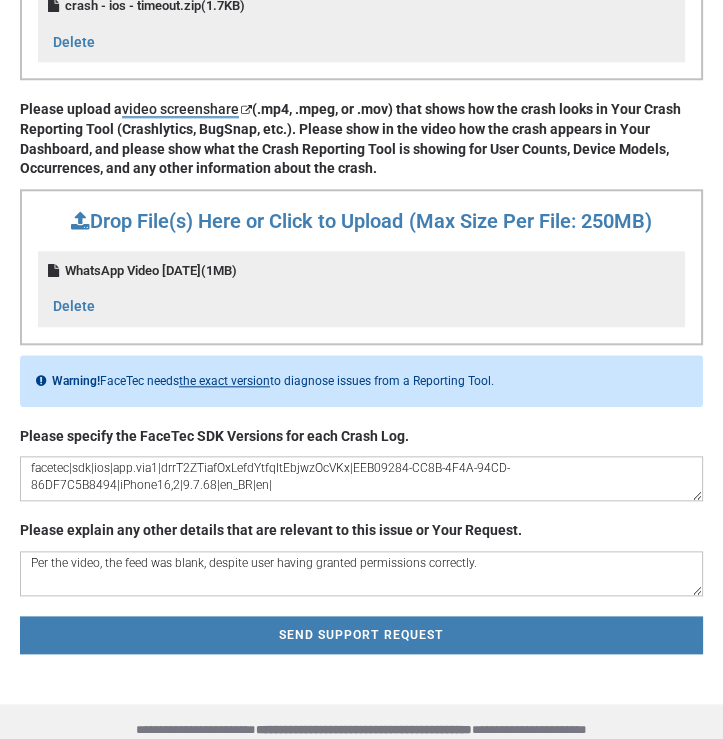 type on "Per the video, the feed was blank, despite user having granted permissions correctly." 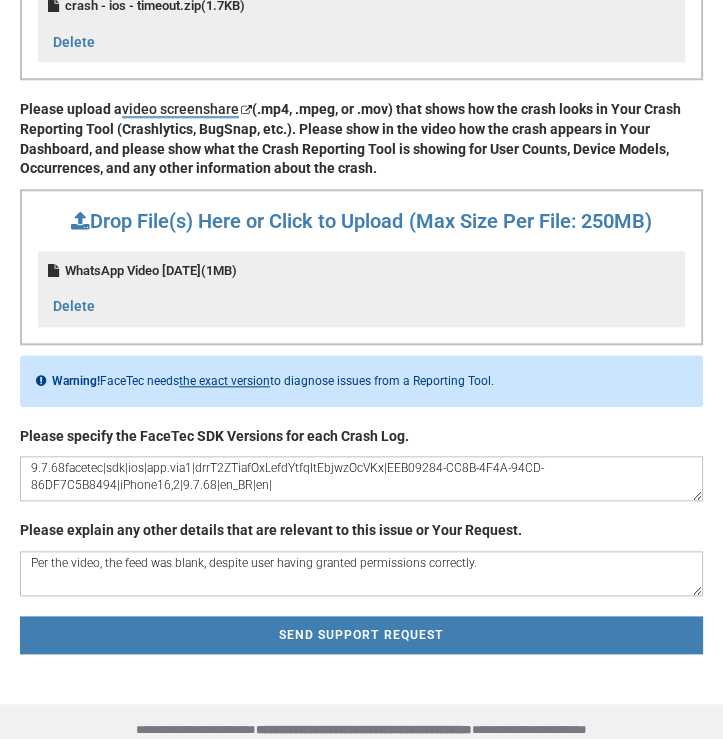 click on "9.7.68facetec|sdk|ios|app.via1|drrT2ZTiafOxLefdYtfqItEbjwzOcVKx|EEB09284-CC8B-4F4A-94CD-86DF7C5B8494|iPhone16,2|9.7.68|en_BR|en|" at bounding box center (361, 478) 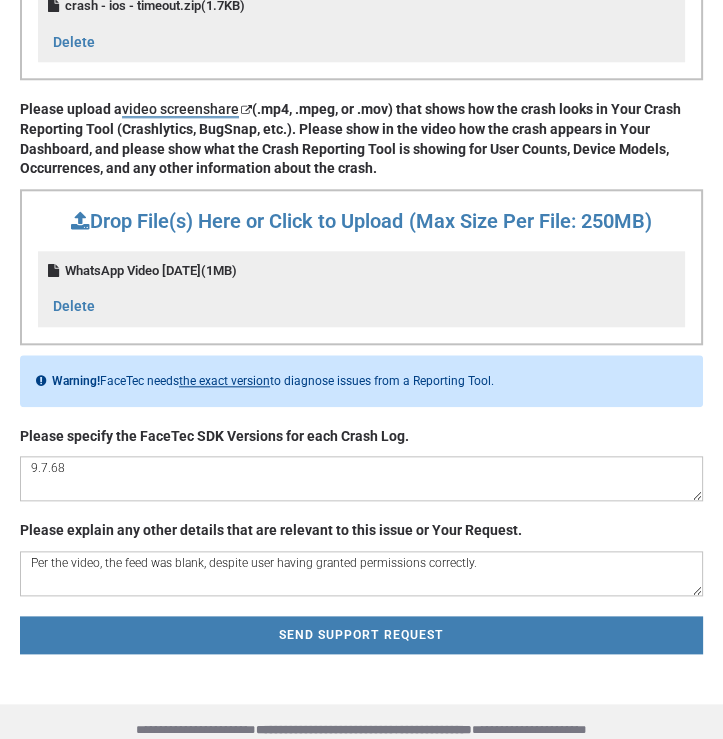 type on "9.7.68" 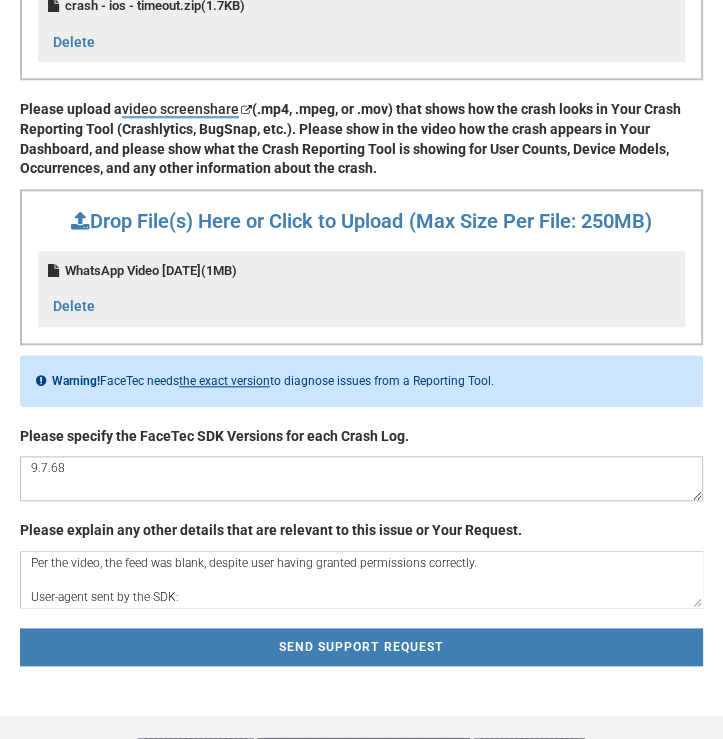 paste on "facetec|sdk|ios|app.via1|drrT2ZTiafOxLefdYtfqItEbjwzOcVKx|EEB09284-CC8B-4F4A-94CD-86DF7C5B8494|iPhone16,2|9.7.68|en_BR|en|" 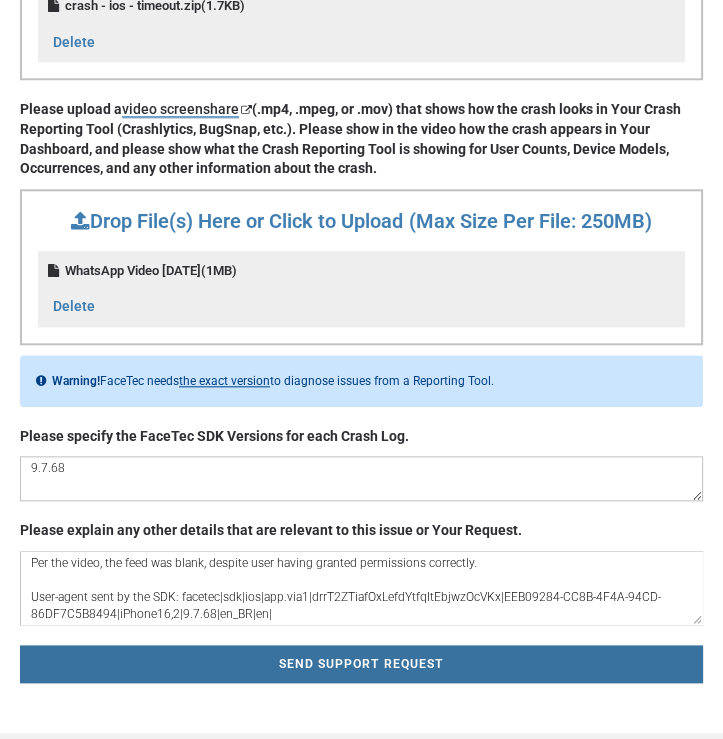 type on "Per the video, the feed was blank, despite user having granted permissions correctly.
User-agent sent by the SDK: facetec|sdk|ios|app.via1|drrT2ZTiafOxLefdYtfqItEbjwzOcVKx|EEB09284-CC8B-4F4A-94CD-86DF7C5B8494|iPhone16,2|9.7.68|en_BR|en|" 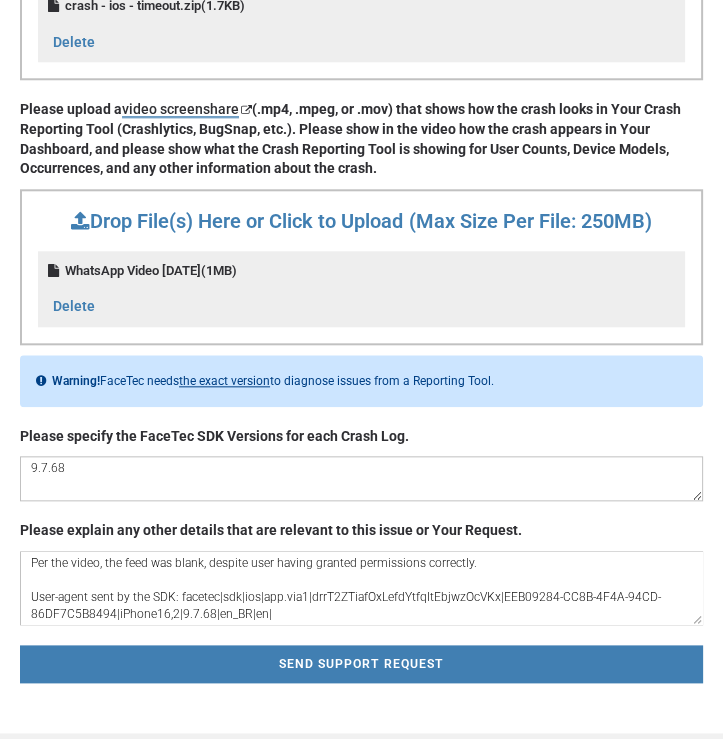click on "SEND SUPPORT REQUEST" at bounding box center [361, 664] 